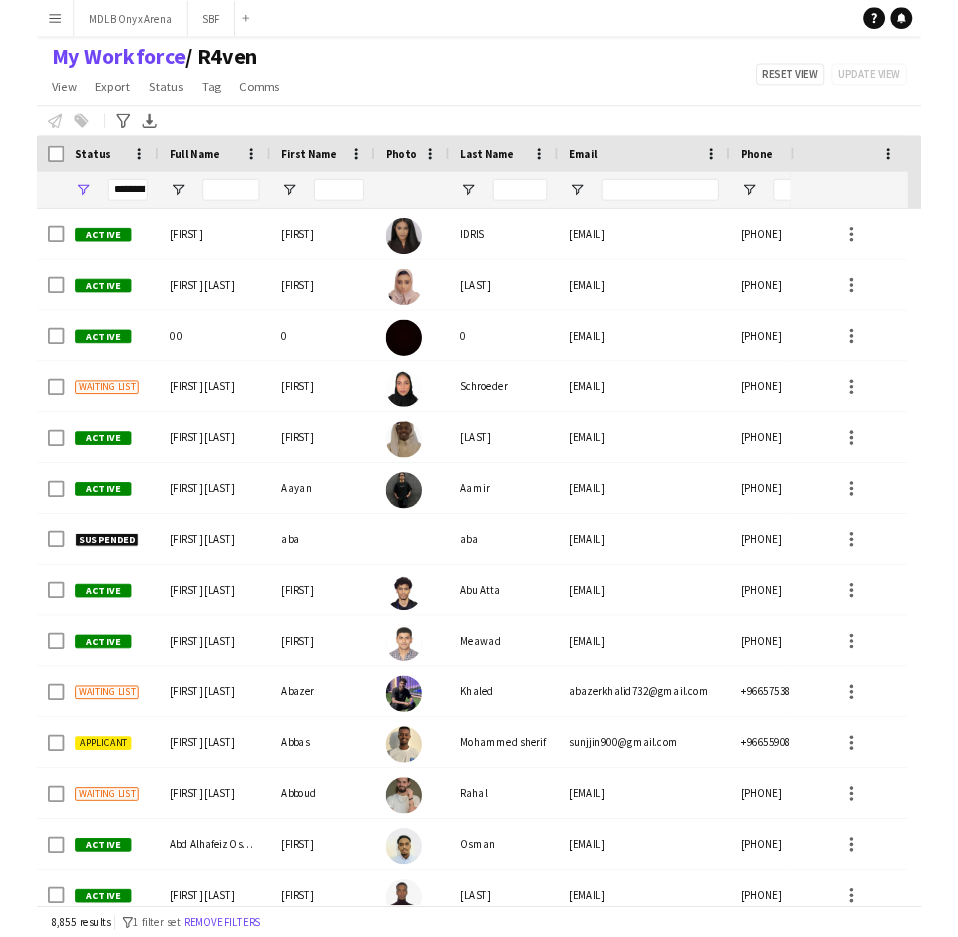 scroll, scrollTop: 0, scrollLeft: 0, axis: both 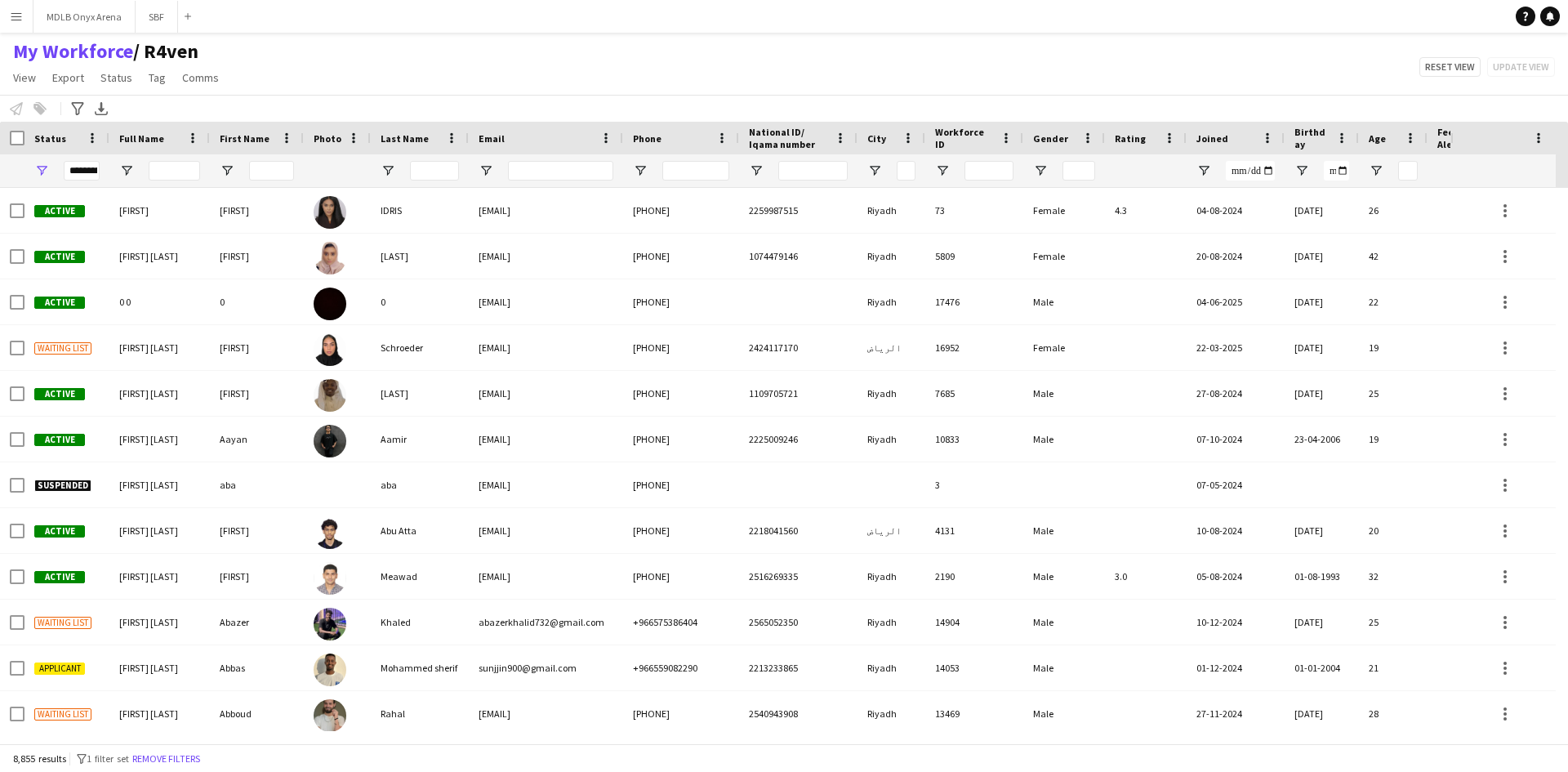 click on "My Workforce    / R4ven   View   Views  Default view R4ven New view Update view Delete view Edit name Customise view Customise filters Reset Filters Reset View Reset All  Export  New starters report Export as XLSX Export as PDF  Status  Edit  Tag  New tag  Edit tag  1.1 Based in [CITY] ([NUMBER]) 1.2 Based in [CITY] ([NUMBER]) 1.3 Based in [CITY] ([NUMBER]) 1.4 Based in [CITY] ([NUMBER]) 1.5 Based in [CITY] ([NUMBER]) 1.6 Based in [CITY] ([NUMBER]) 1.7 Based in [CITY] ([NUMBER]) 1.8 Based in [CITY] ([NUMBER]) 2.1 English Level = 1/3 Poor ([NUMBER]) 2.2 English Level = 2/3 Good ([NUMBER]) 2.3 English Level = 3/3 Excellent  ([NUMBER]) Beast ED ([NUMBER]) Blank Tags ([NUMBER]) DGCL Approved Pool  ([NUMBER]) EWC – Gaming Activation/Shortlisted staff ([NUMBER]) F1 Movie Premier - VOX Cinemas, [CITY] ([NUMBER]) F1 Movie Premiere - VOX Cinemas, VIA [CITY] ([NUMBER]) Gold Star - Staff ⭐ ([NUMBER]) Gold Star - Supervisors ⭐⭐ ([NUMBER]) Models - [CITY] Based ([NUMBER]) Models - [CITY] Based  ([NUMBER]) Models - [CITY] Based ([NUMBER]) MPW - Ballroom  ([NUMBER]) MPW - Dinner Seating ([NUMBER]) MPW - Headset ([NUMBER])  Untag" 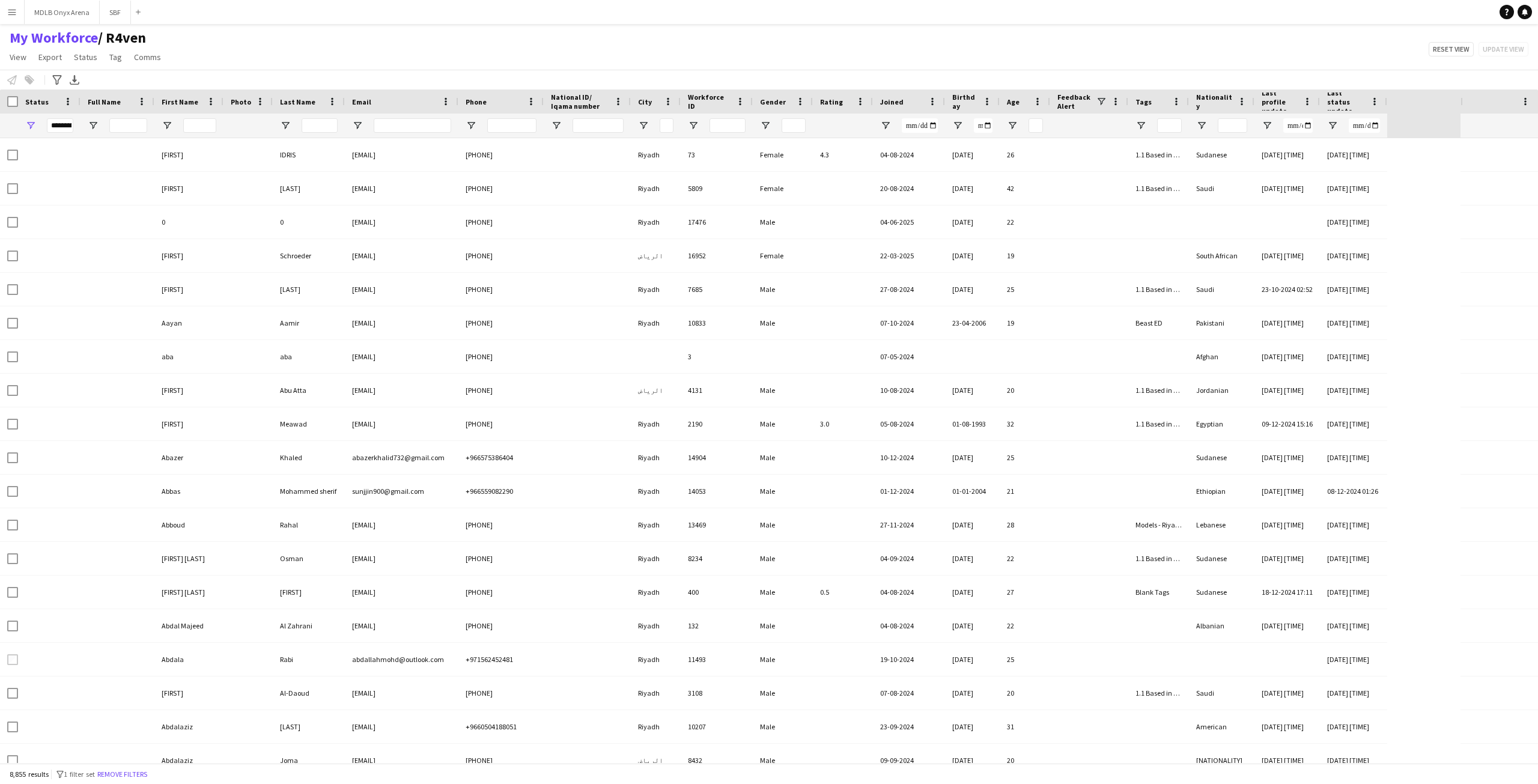 scroll, scrollTop: 0, scrollLeft: 0, axis: both 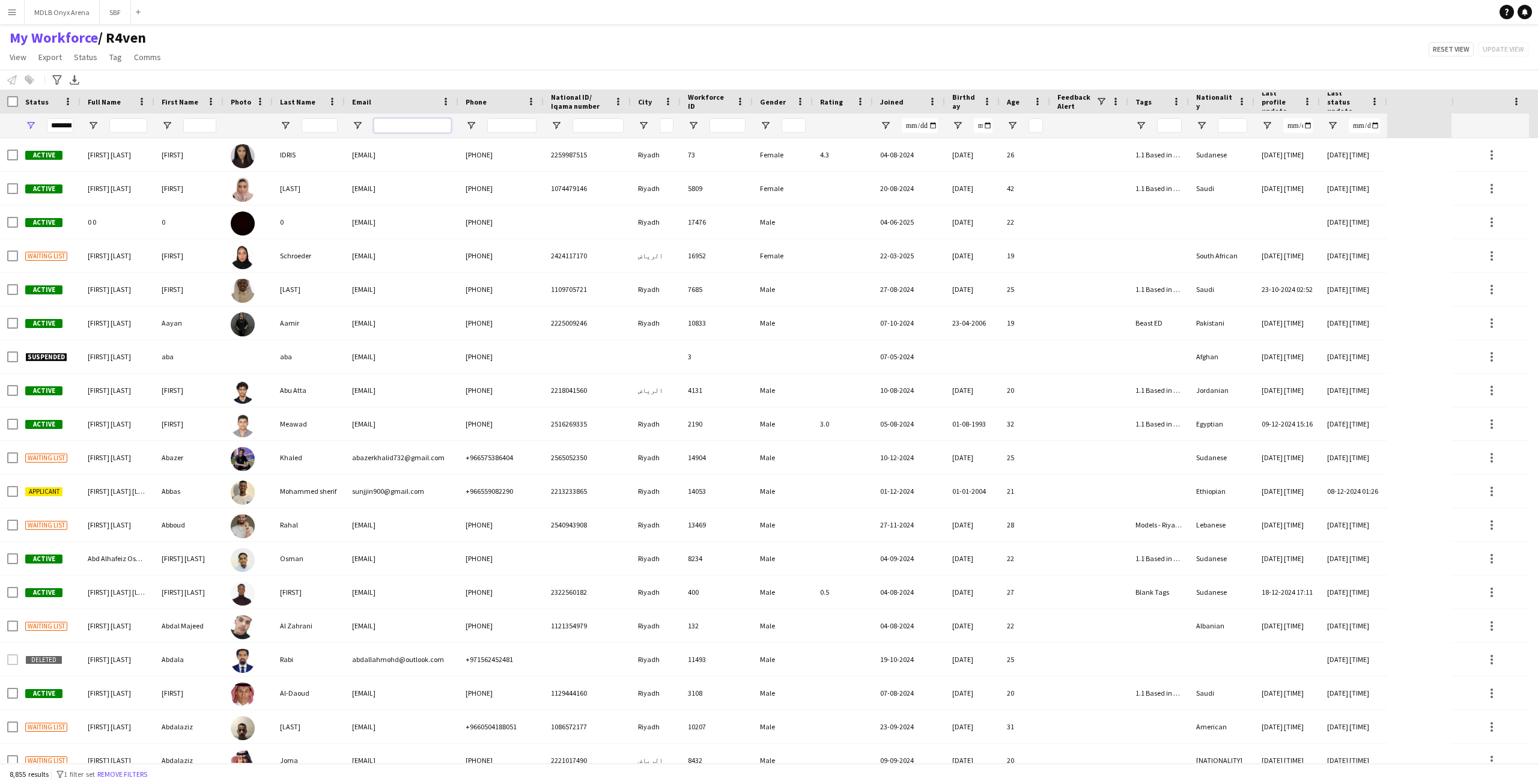 paste on "**********" 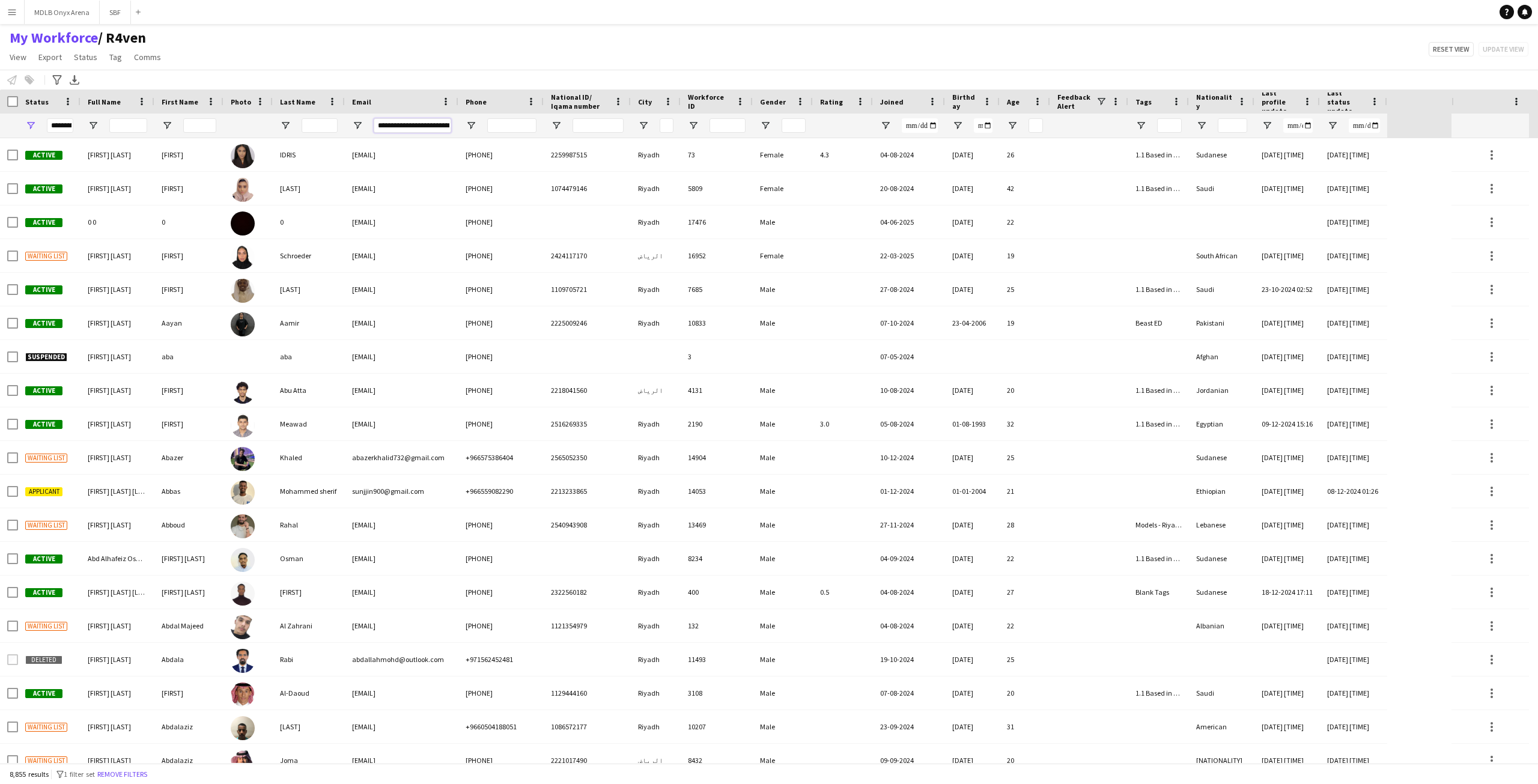 scroll, scrollTop: 0, scrollLeft: 19, axis: horizontal 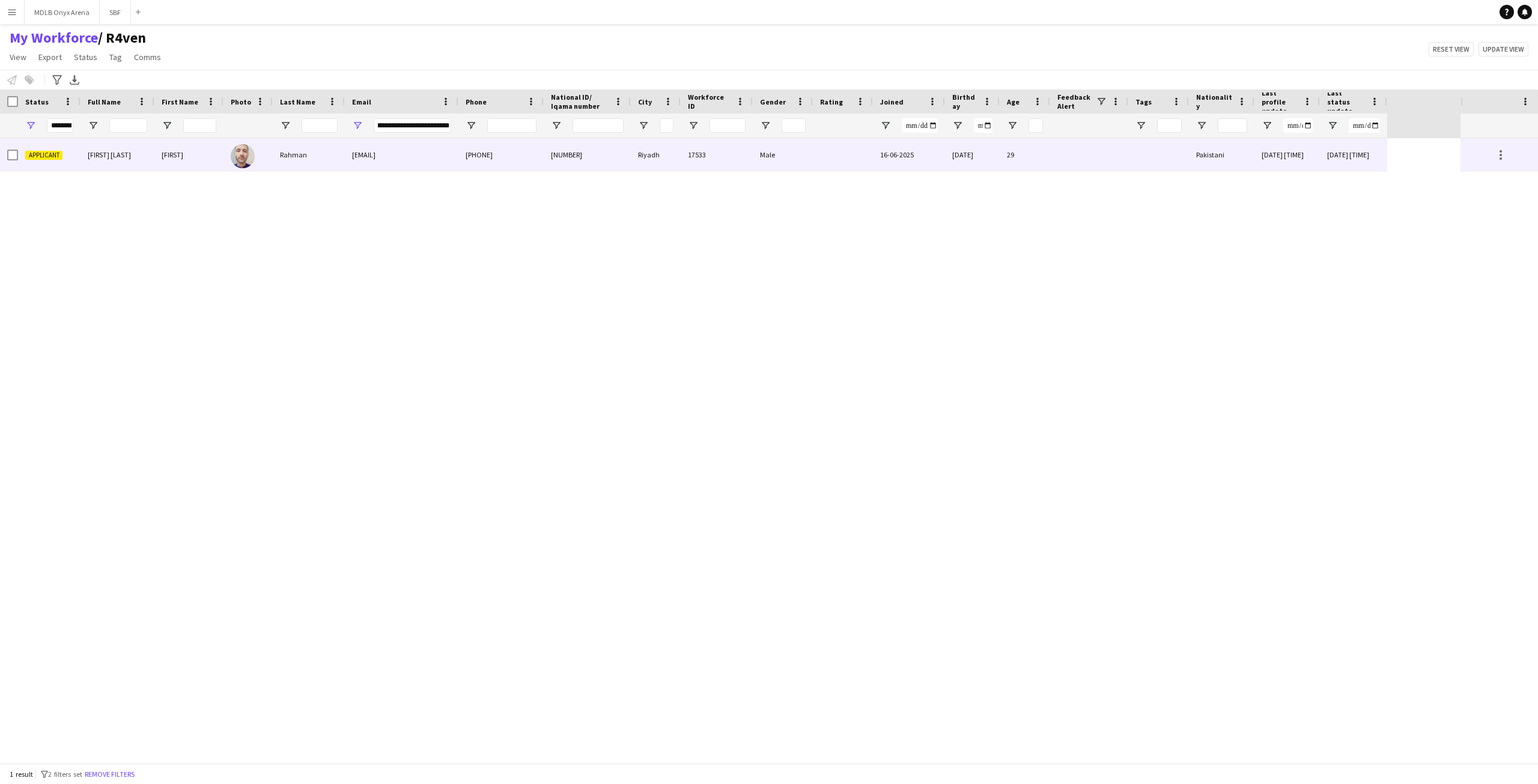 click on "Rahman" at bounding box center (309, 154) 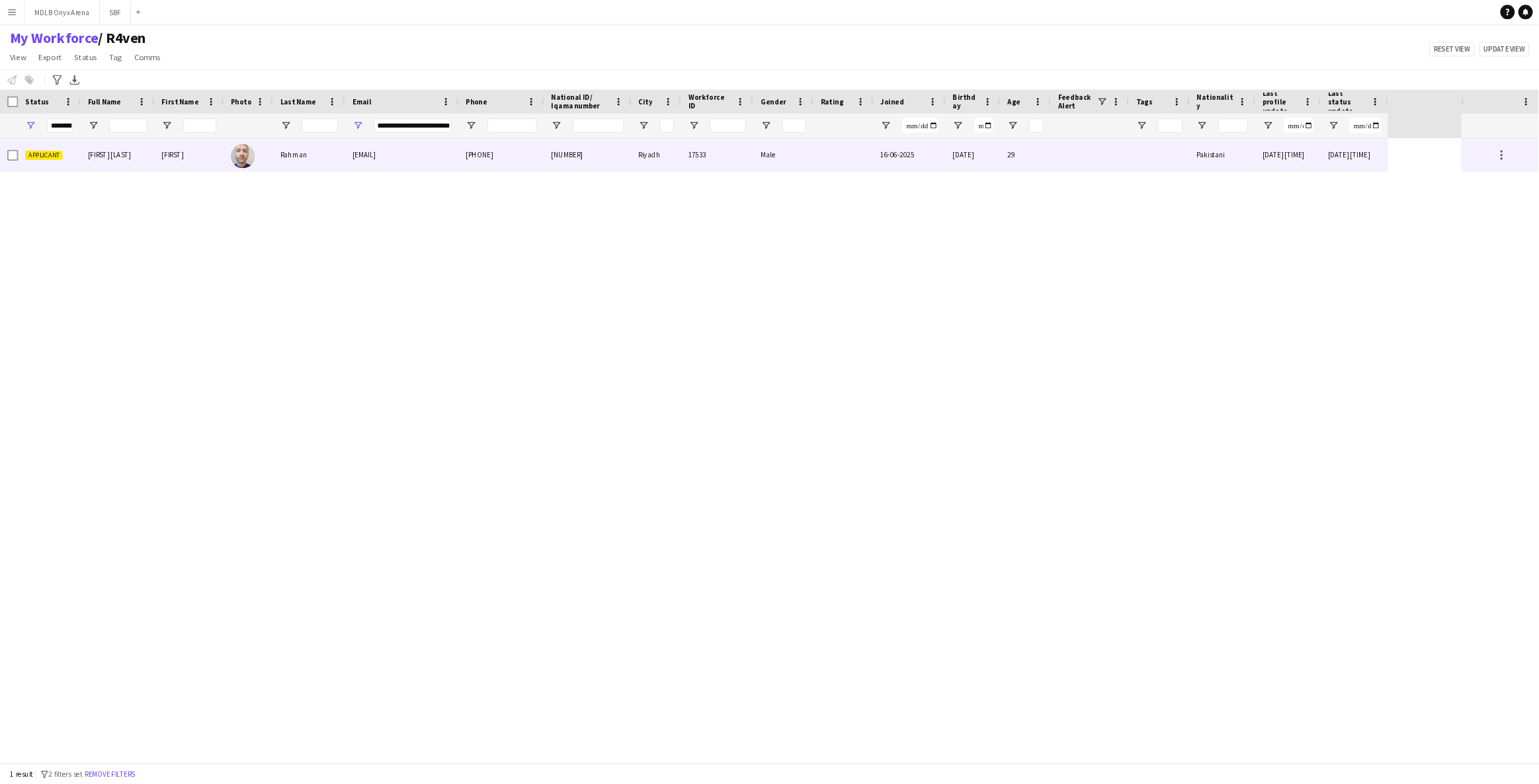 scroll, scrollTop: 0, scrollLeft: 0, axis: both 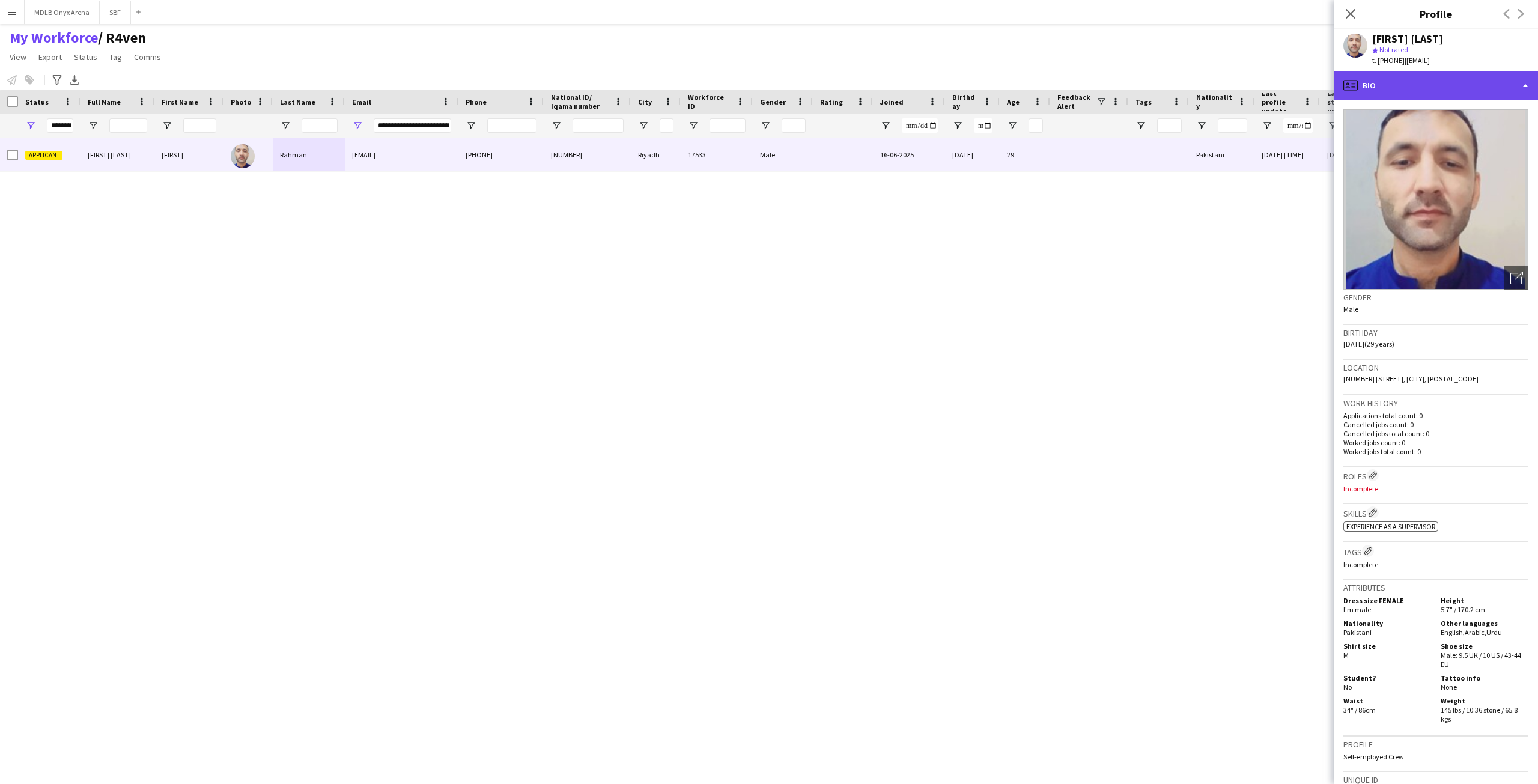 drag, startPoint x: 1428, startPoint y: 94, endPoint x: 1447, endPoint y: 84, distance: 21.47091 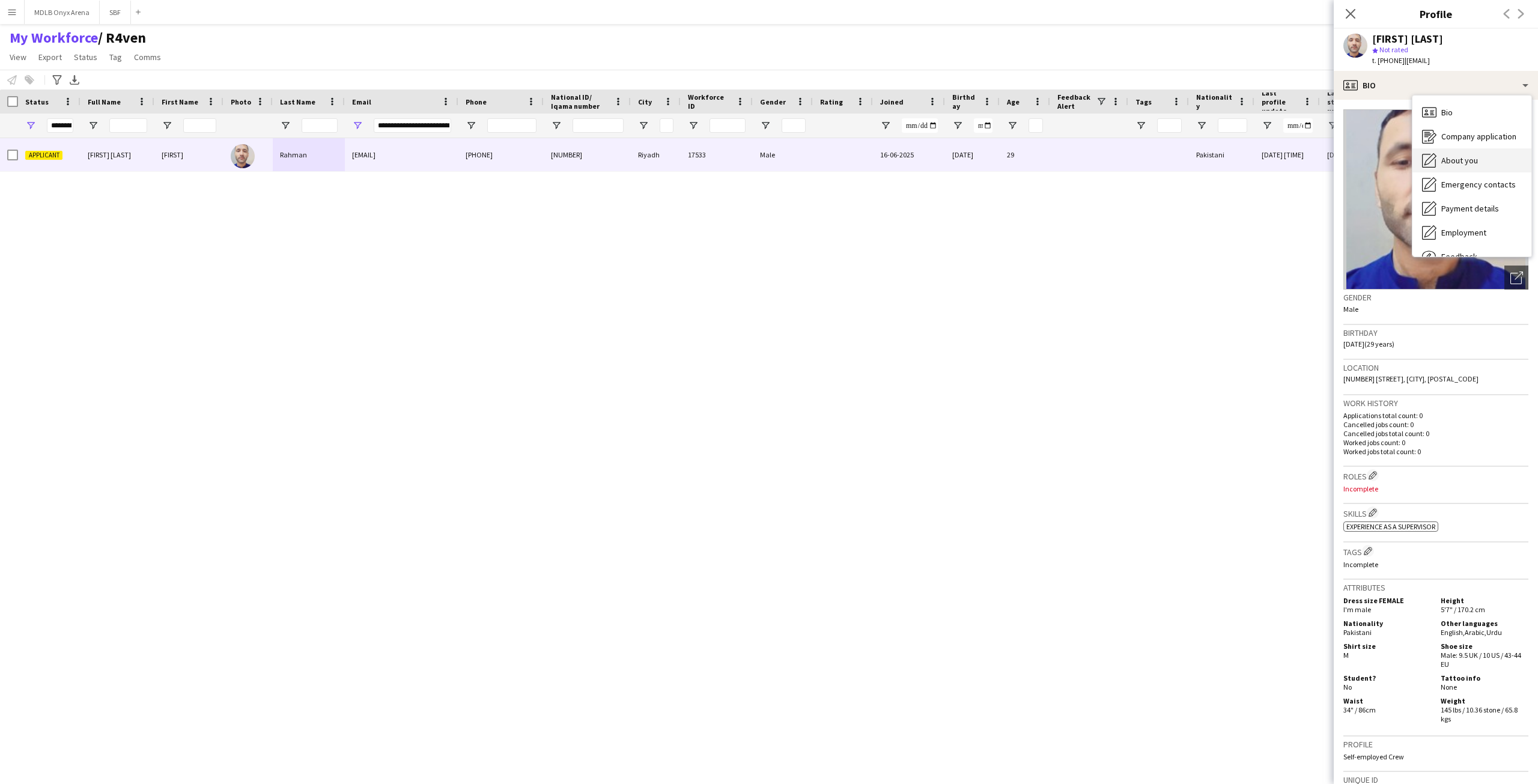click on "About you" 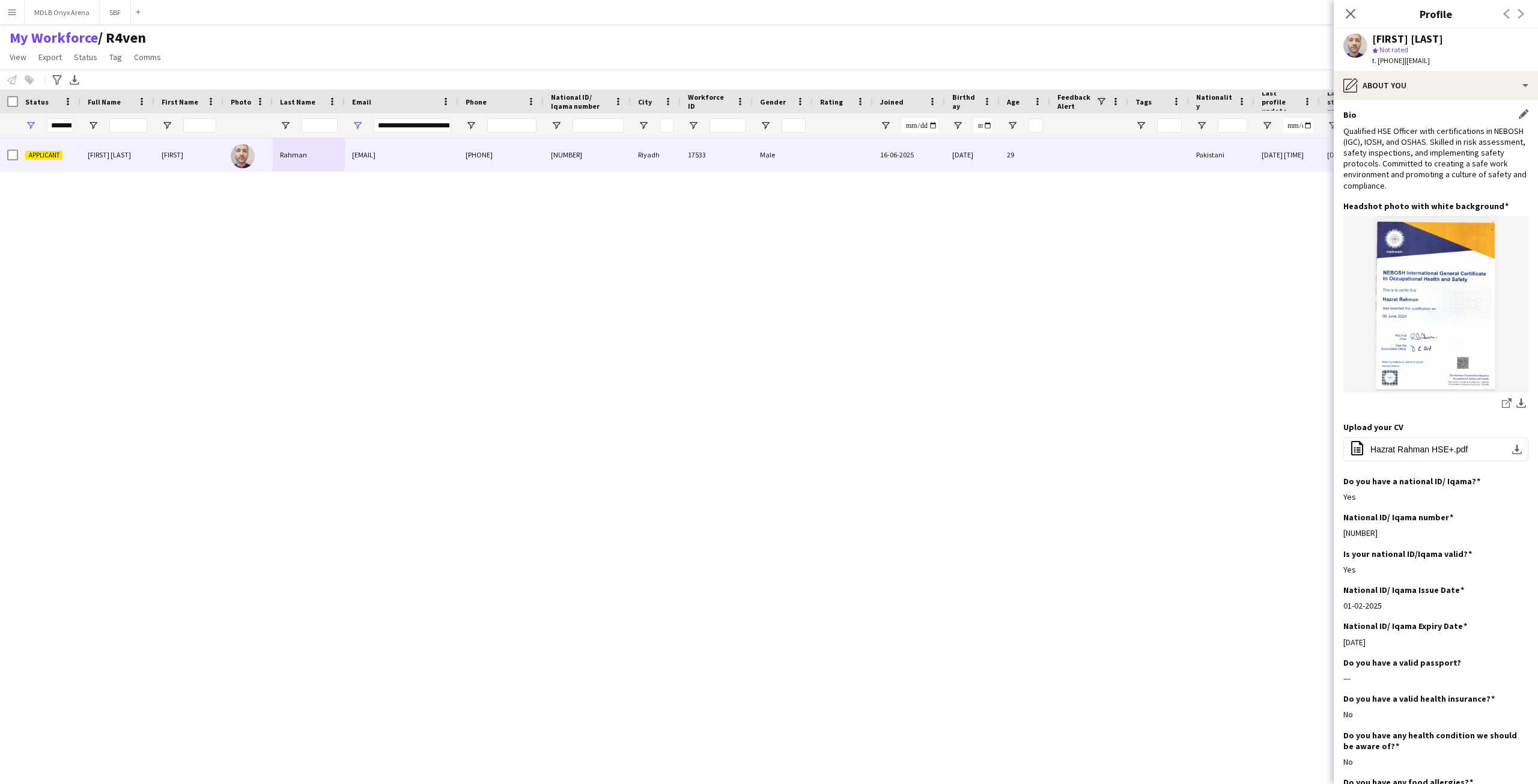 click on "Qualified HSE Officer with certifications in NEBOSH (IGC), IOSH, and OSHAS. Skilled in risk assessment, safety inspections, and implementing safety protocols. Committed to creating a safe work environment and promoting a culture of safety and compliance." 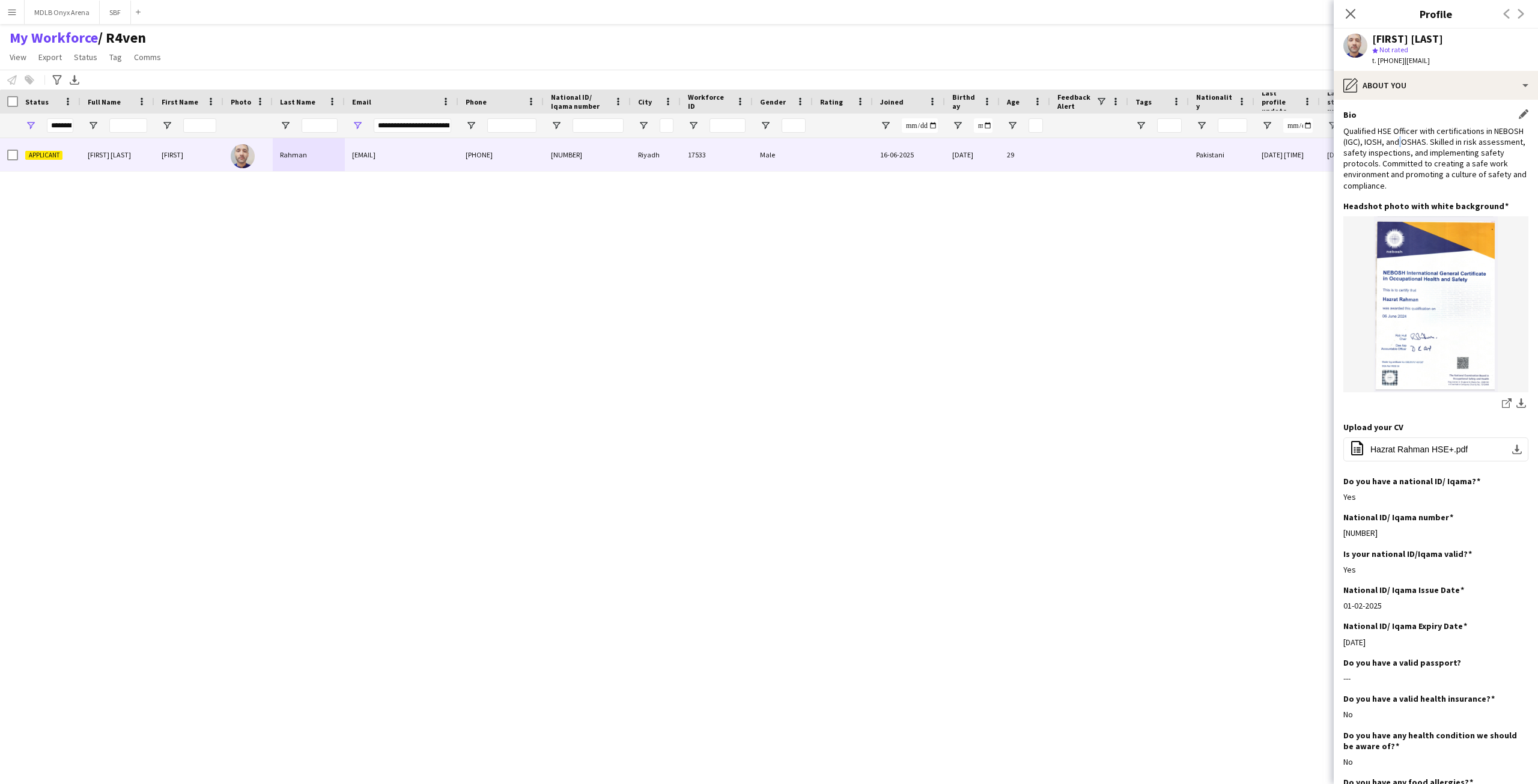 click on "Qualified HSE Officer with certifications in NEBOSH (IGC), IOSH, and OSHAS. Skilled in risk assessment, safety inspections, and implementing safety protocols. Committed to creating a safe work environment and promoting a culture of safety and compliance." 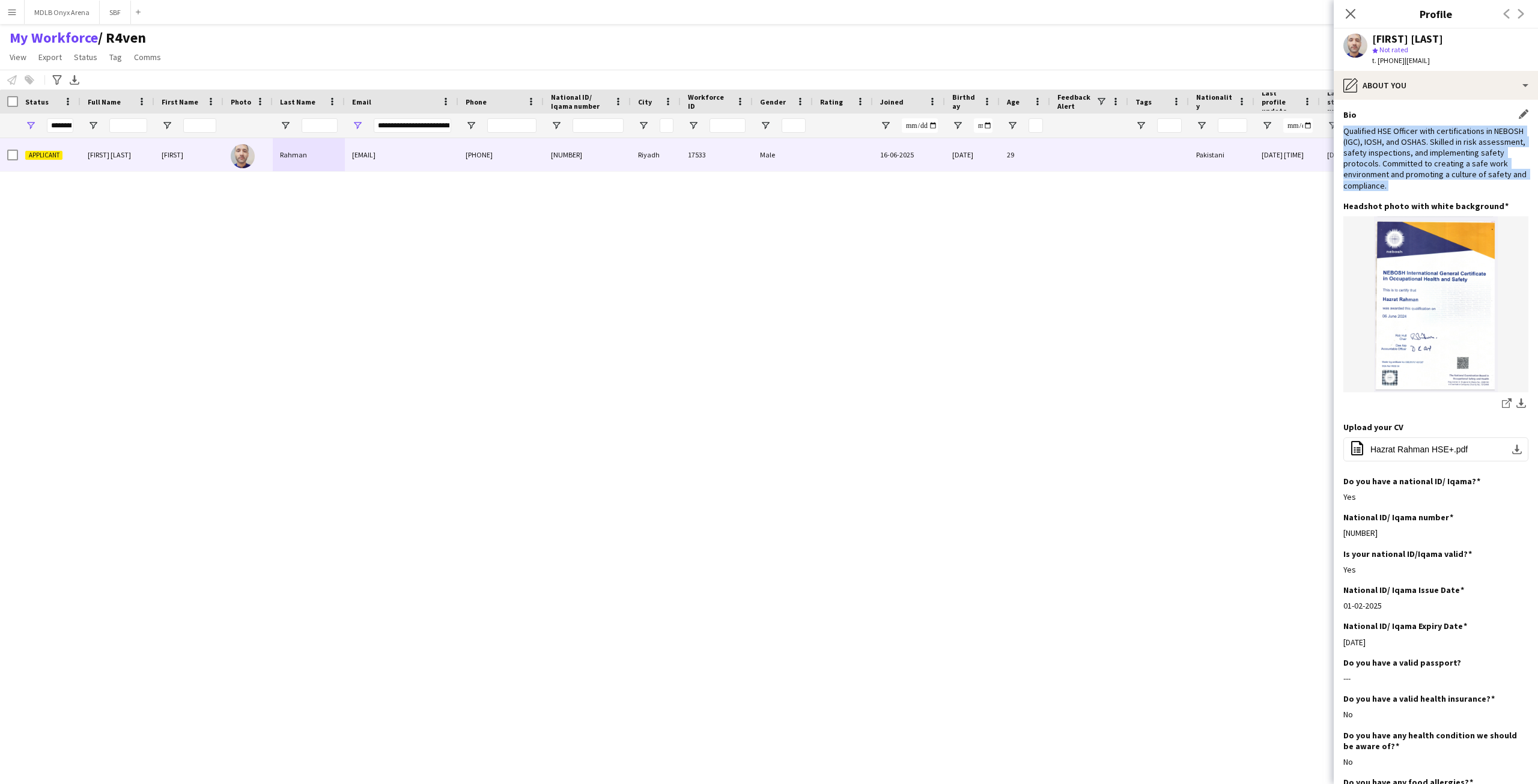 click on "Qualified HSE Officer with certifications in NEBOSH (IGC), IOSH, and OSHAS. Skilled in risk assessment, safety inspections, and implementing safety protocols. Committed to creating a safe work environment and promoting a culture of safety and compliance." 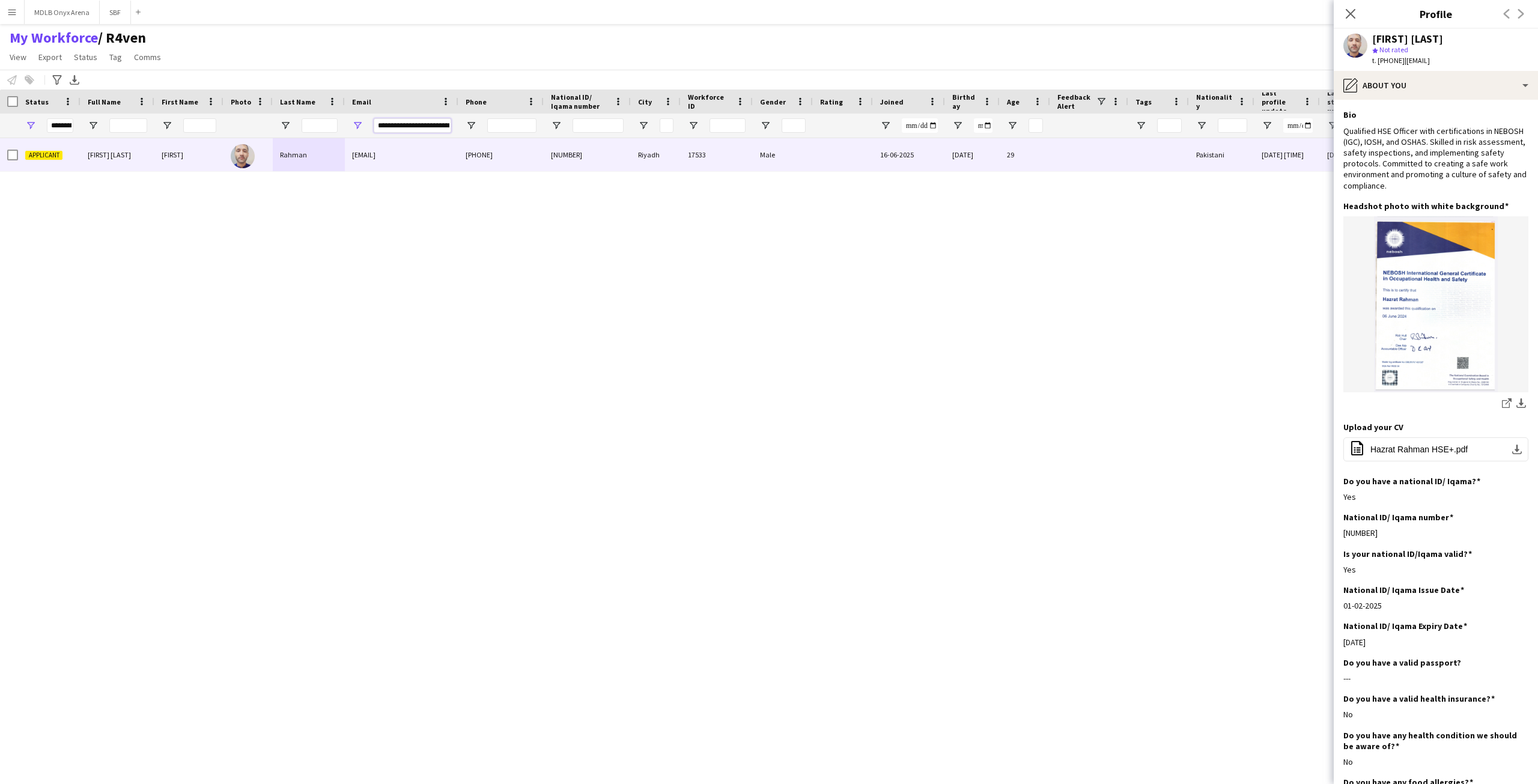 click on "**********" at bounding box center (412, 126) 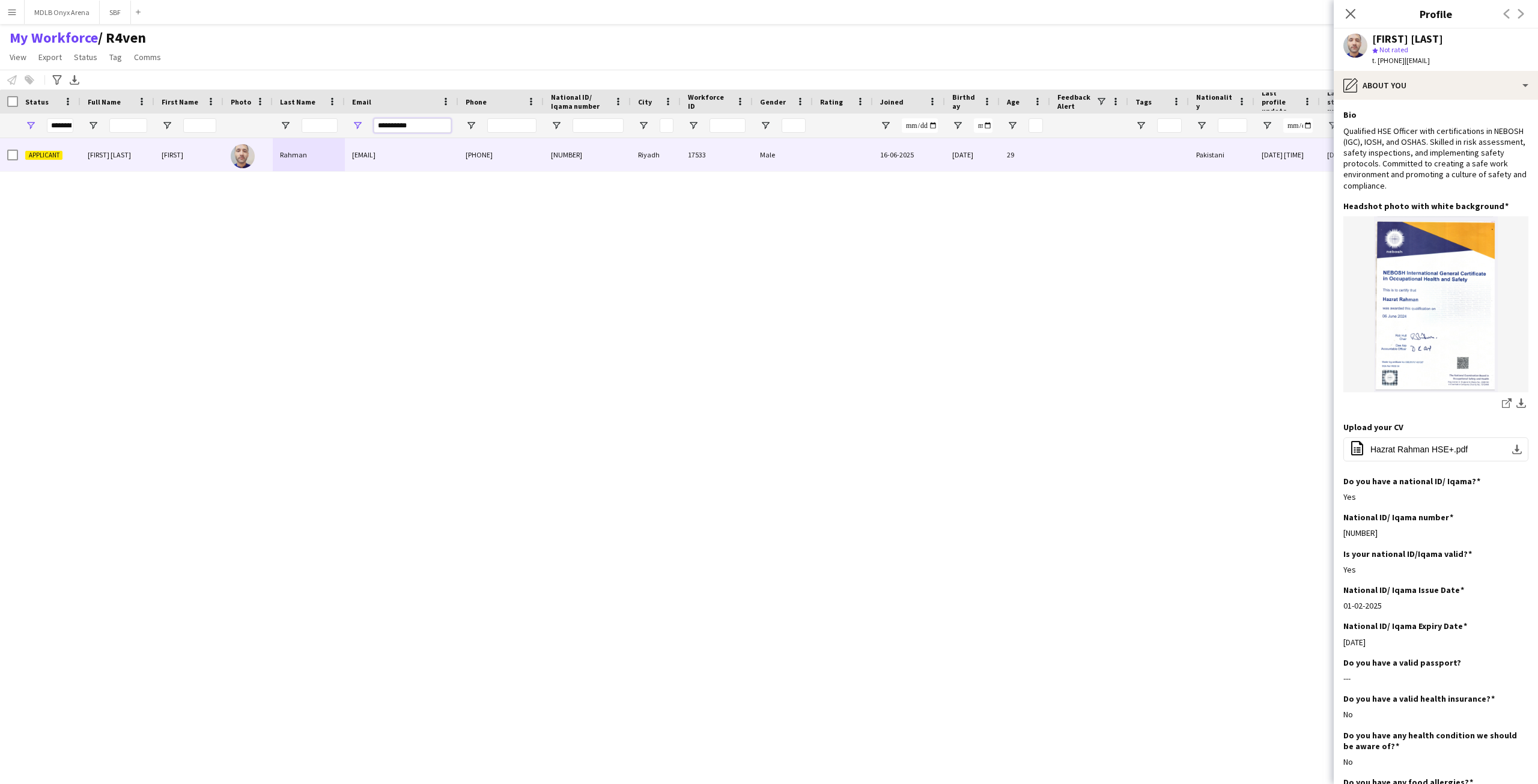 click on "**********" at bounding box center [412, 126] 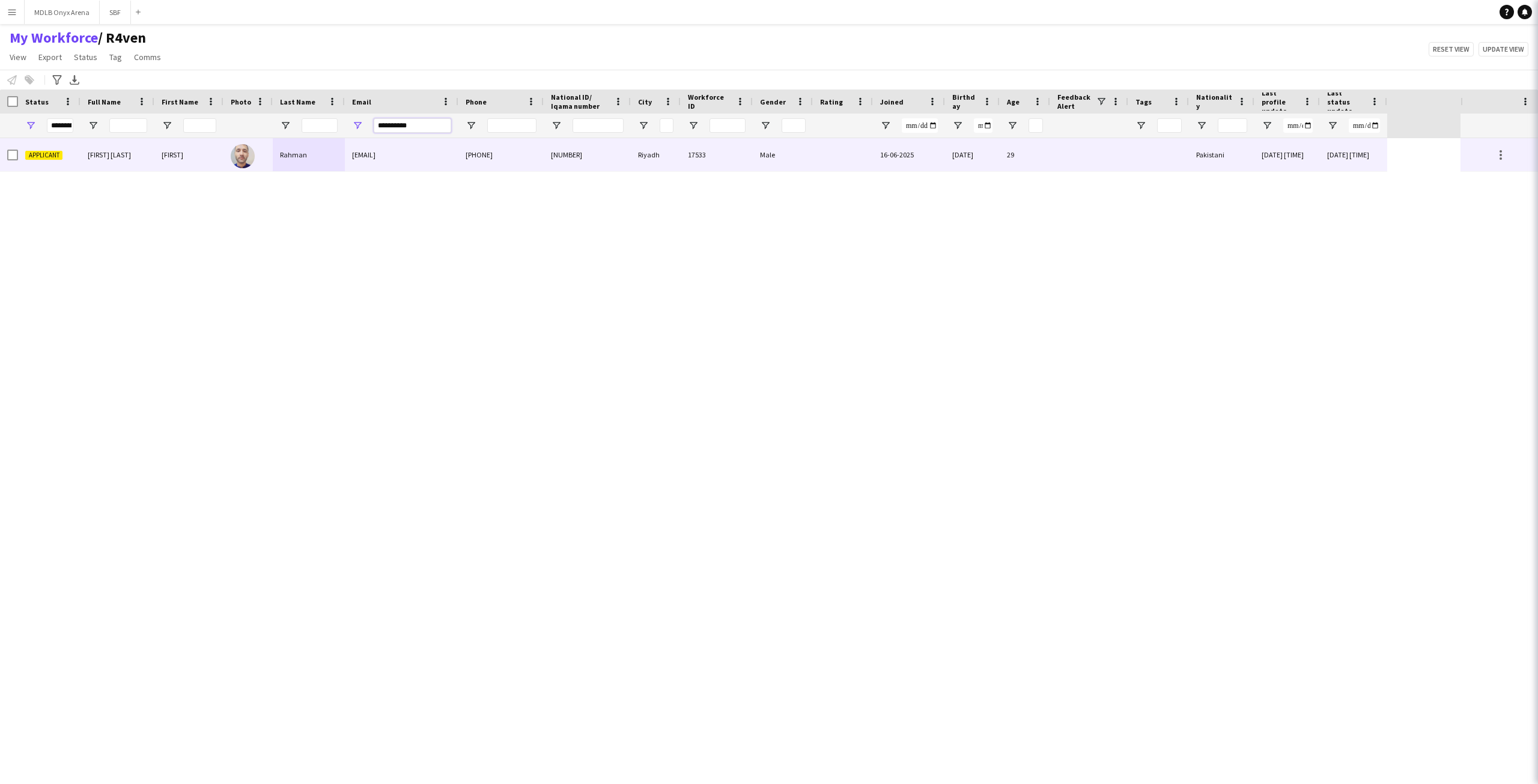 click on "**********" at bounding box center [412, 126] 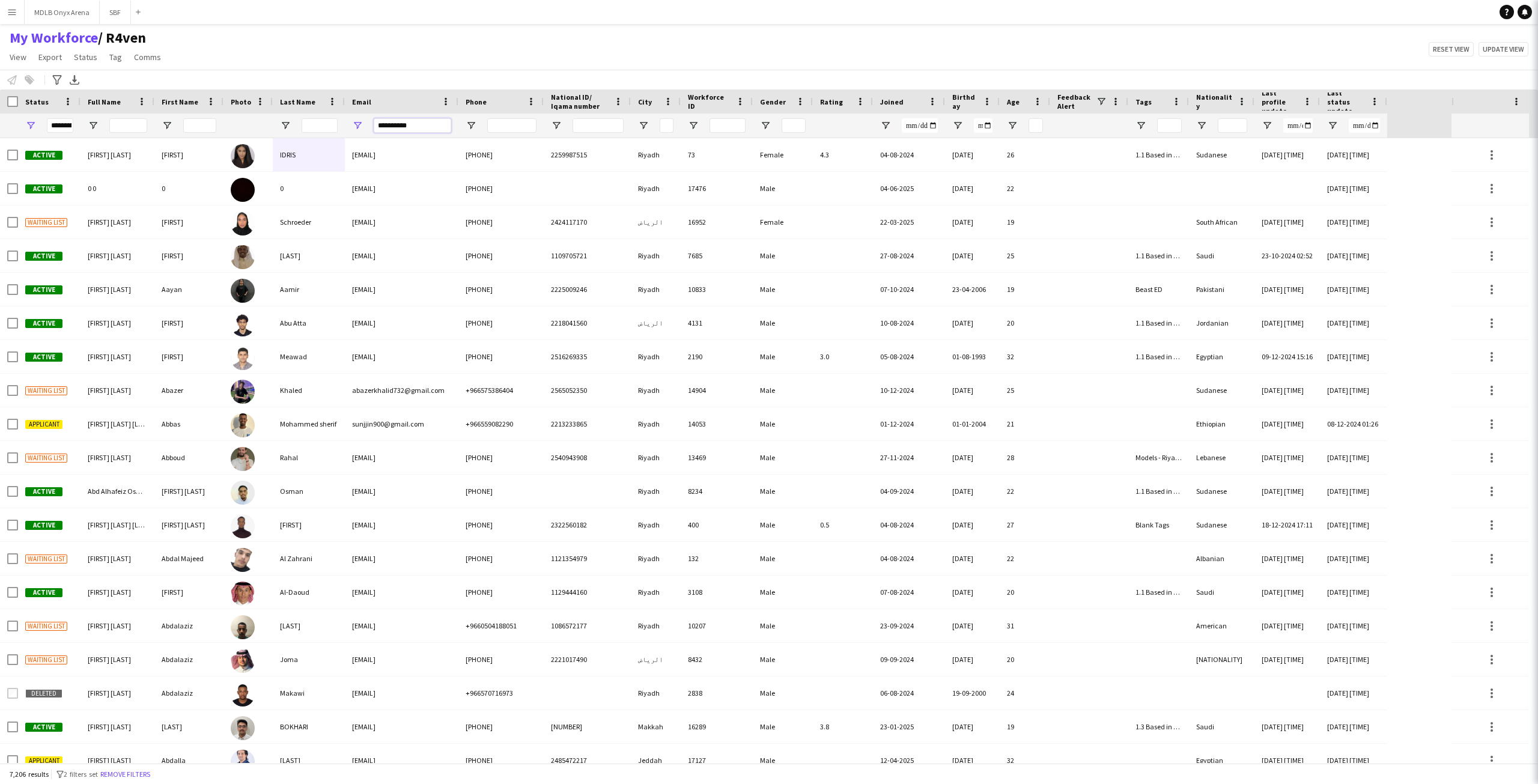 click on "**********" at bounding box center (412, 126) 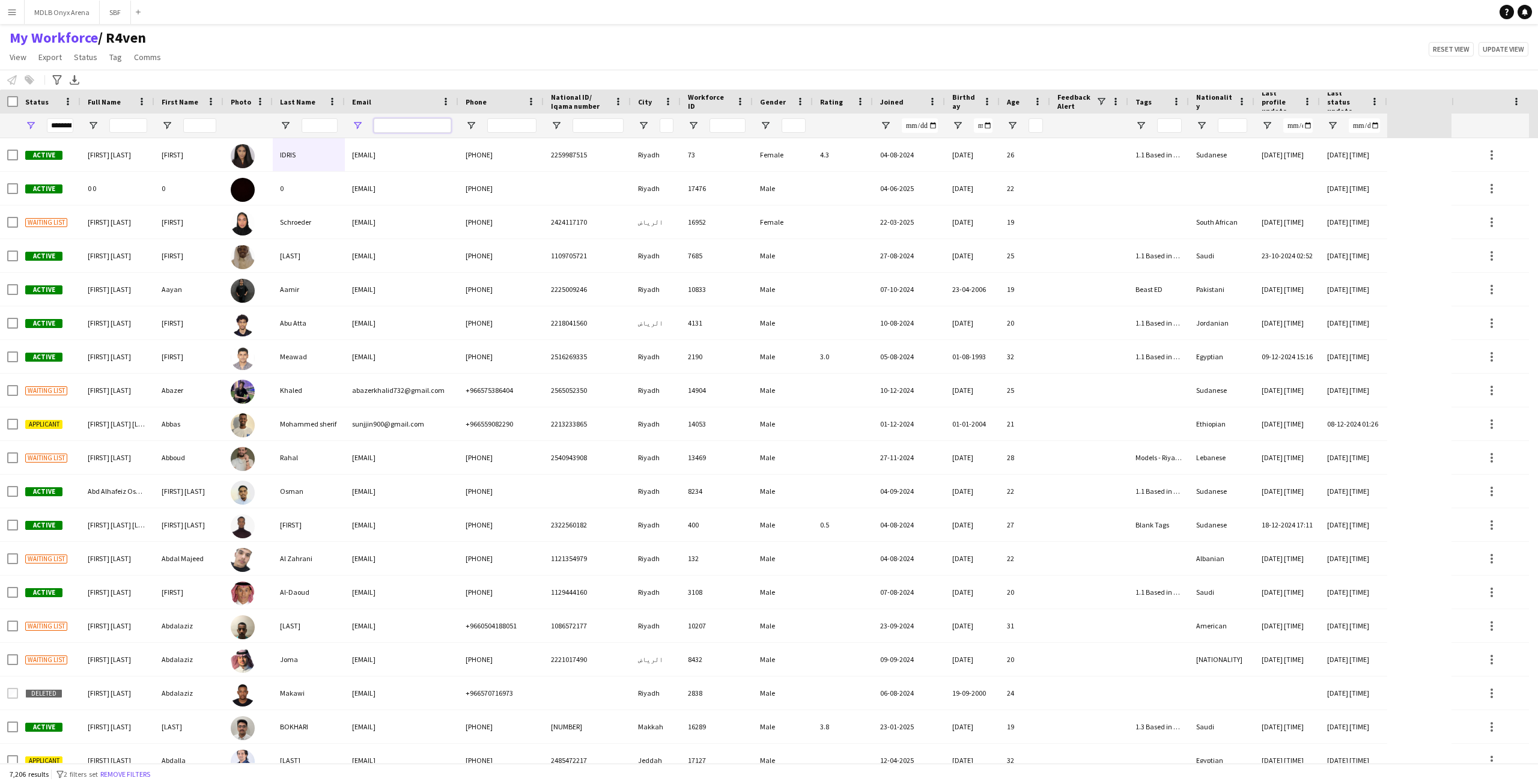 type 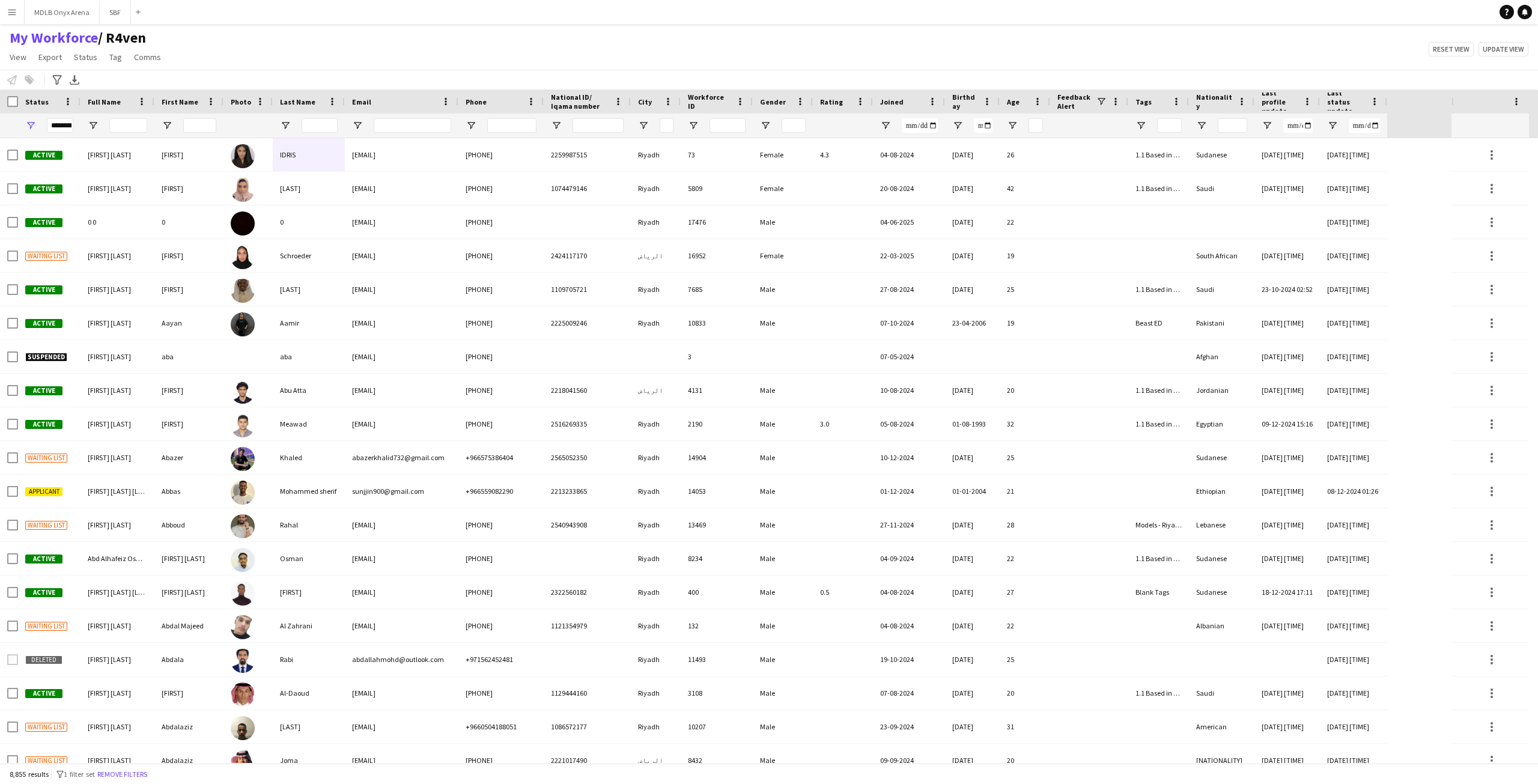 click on "My Workforce    / R4ven   View   Views  Default view R4ven New view Update view Delete view Edit name Customise view Customise filters Reset Filters Reset View Reset All  Export  New starters report Export as XLSX Export as PDF  Status  Edit  Tag  New tag  Edit tag  1.1 Based in [CITY] (2918) 1.2 Based in Eastern Province (92) 1.3 Based in [CITY] (1023) 1.4 Based in [CITY] (56) 1.5 Based in [CITY] (252) 1.6 Based in [CITY] (56) 1.7 Based in [CITY] (32) 1.8 Based in Other Cities (27) 2.1 English Level = 1/3 Poor (766) 2.2 English Level = 2/3 Good (1620) 2.3 English Level = 3/3 Excellent  (1226) Beast ED (57) Blank Tags (306) DGCL Approved Pool  (21) EWC – Gaming Activation/Shortlisted staff (1) F1 Movie Premier - VOX Cinemas, Red Sea Mall [CITY] (18) F1 Movie Premiere - VOX Cinemas, VIA [CITY] (21) Gold Star - Staff ⭐ (10) Gold Star - Supervisors ⭐⭐ (5) Models - [CITY] Based (3) Models - [CITY] Based  (4) Models - [CITY] Based (44) MPW - Ballroom  (2) MPW - Dinner Seating (2) MPW - Headset (2)  Untag" 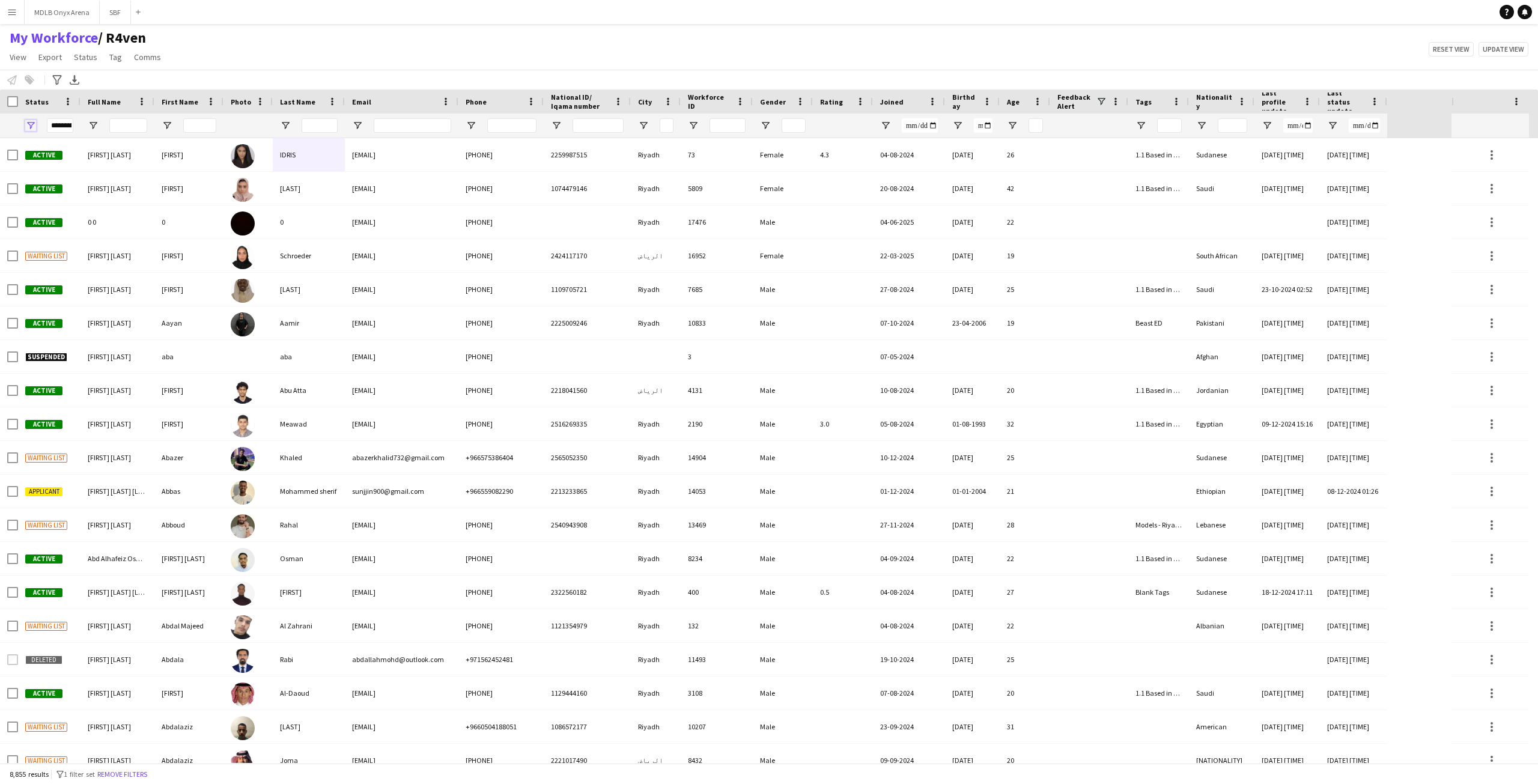 click at bounding box center (31, 126) 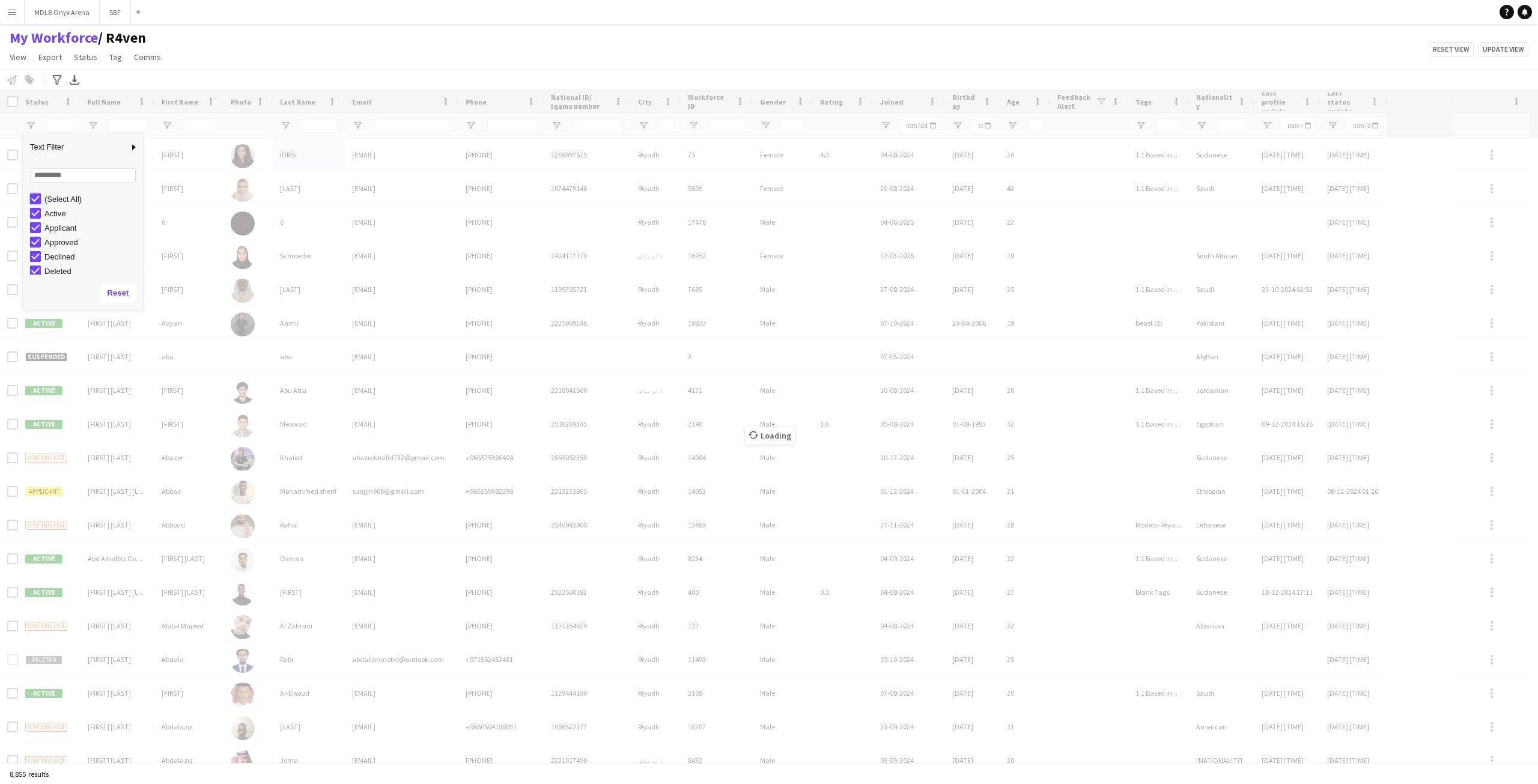 type on "***" 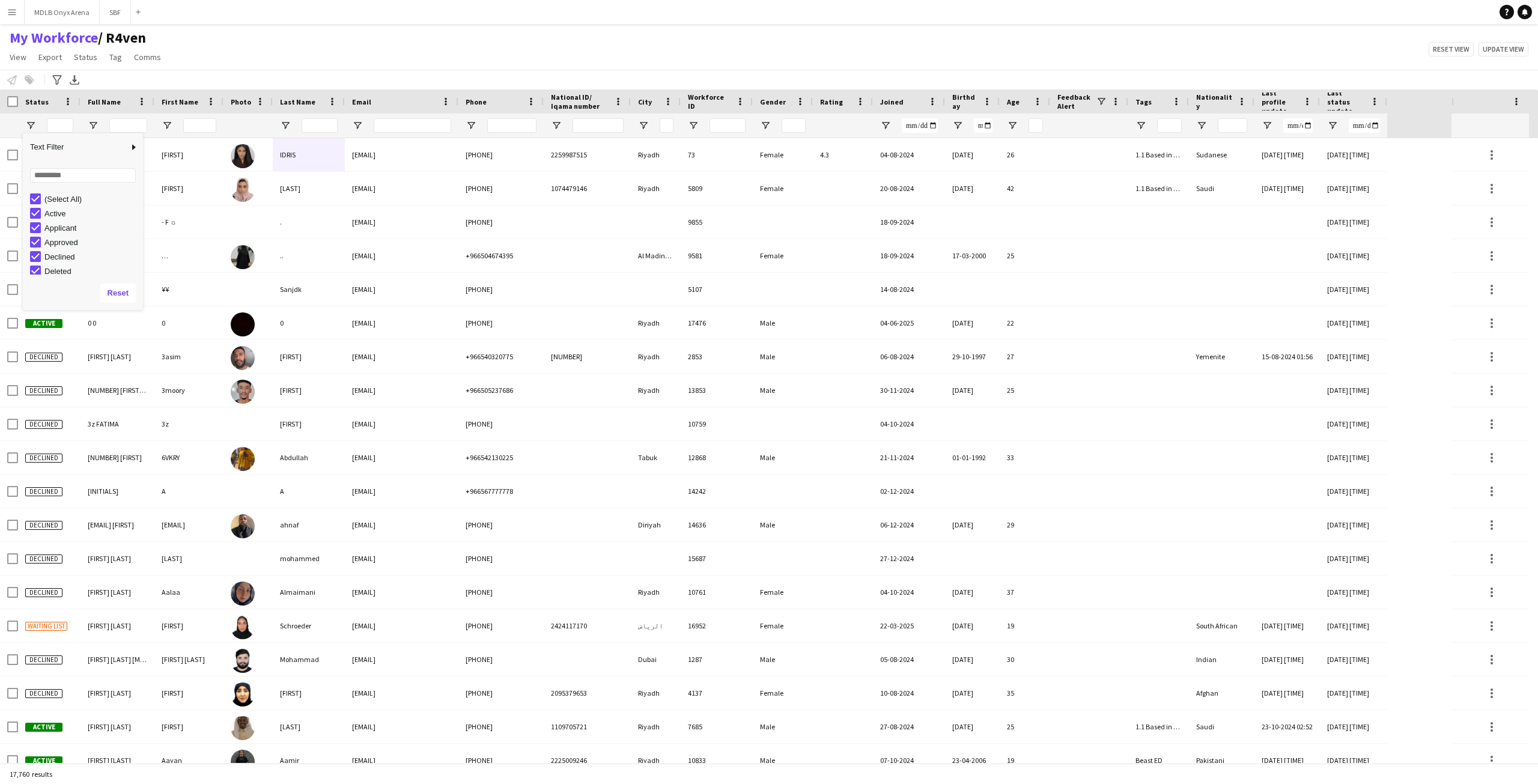 click on "My Workforce    / R4ven   View   Views  Default view R4ven New view Update view Delete view Edit name Customise view Customise filters Reset Filters Reset View Reset All  Export  New starters report Export as XLSX Export as PDF  Status  Edit  Tag  New tag  Edit tag  1.1 Based in [CITY] (2918) 1.2 Based in Eastern Province (92) 1.3 Based in [CITY] (1023) 1.4 Based in [CITY] (56) 1.5 Based in [CITY] (252) 1.6 Based in [CITY] (56) 1.7 Based in [CITY] (32) 1.8 Based in Other Cities (27) 2.1 English Level = 1/3 Poor (766) 2.2 English Level = 2/3 Good (1620) 2.3 English Level = 3/3 Excellent  (1226) Beast ED (57) Blank Tags (306) DGCL Approved Pool  (21) EWC – Gaming Activation/Shortlisted staff (1) F1 Movie Premier - VOX Cinemas, Red Sea Mall [CITY] (18) F1 Movie Premiere - VOX Cinemas, VIA [CITY] (21) Gold Star - Staff ⭐ (10) Gold Star - Supervisors ⭐⭐ (5) Models - [CITY] Based (3) Models - [CITY] Based  (4) Models - [CITY] Based (44) MPW - Ballroom  (2) MPW - Dinner Seating (2) MPW - Headset (2)  Untag" 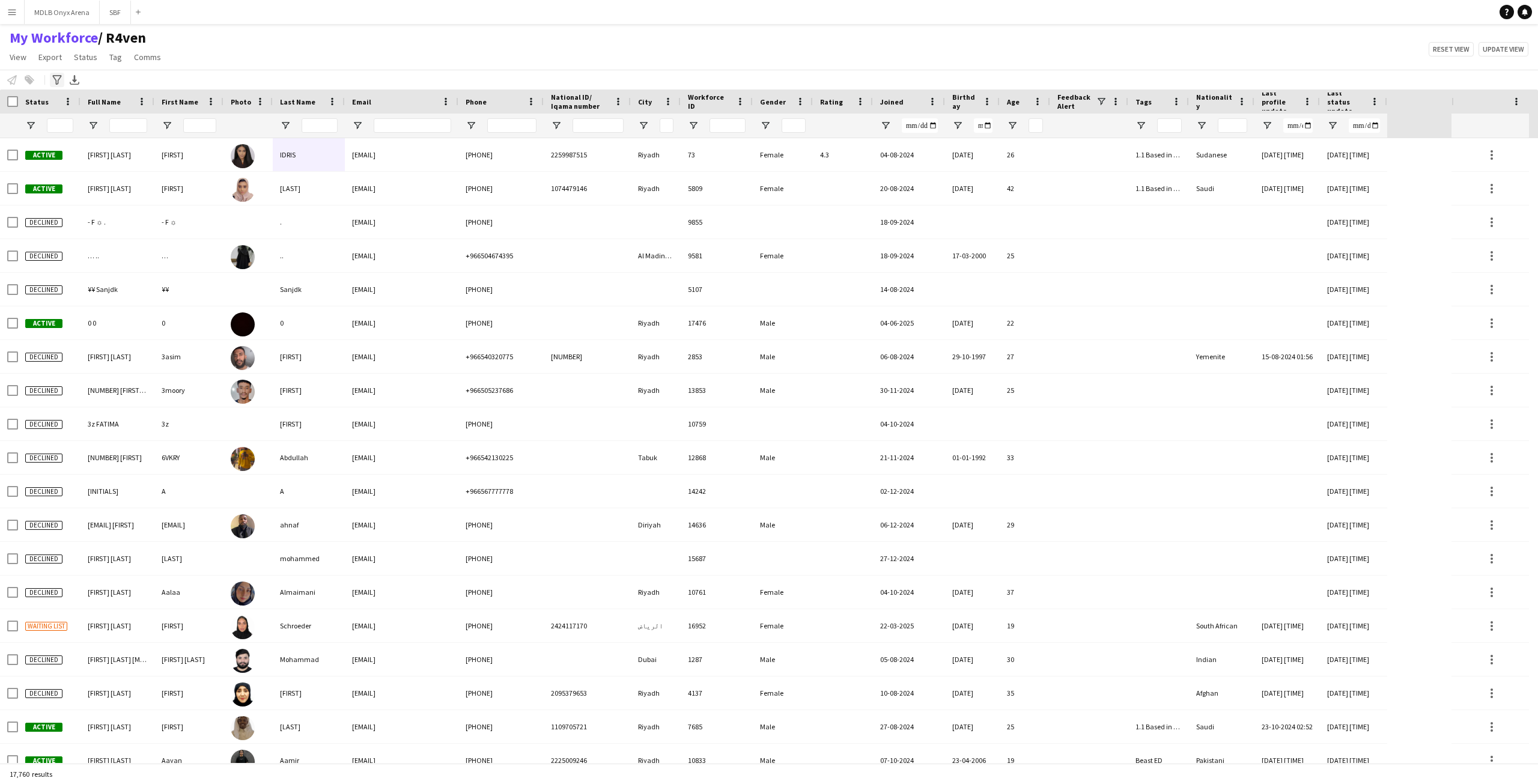 click 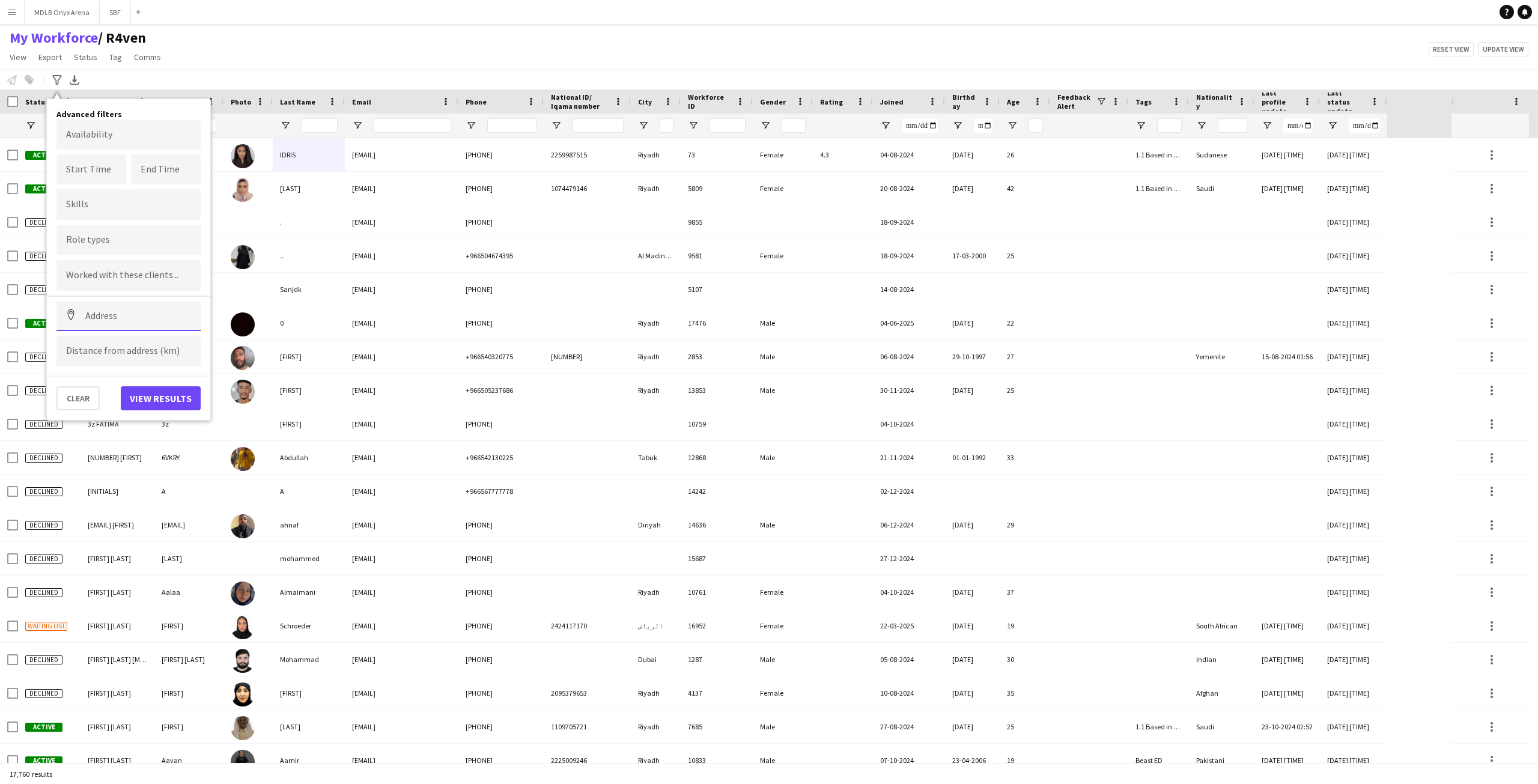 click at bounding box center [129, 316] 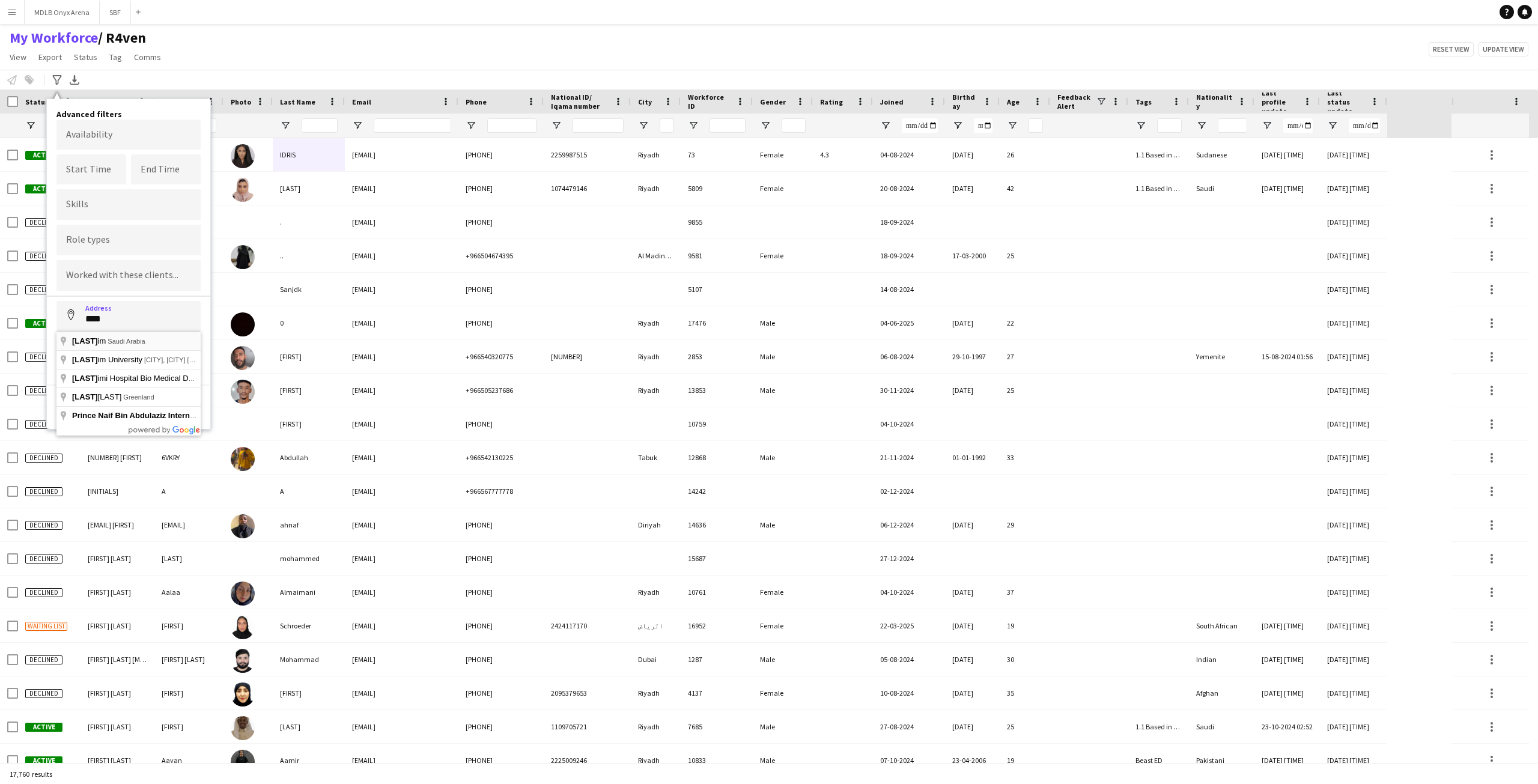 type on "**********" 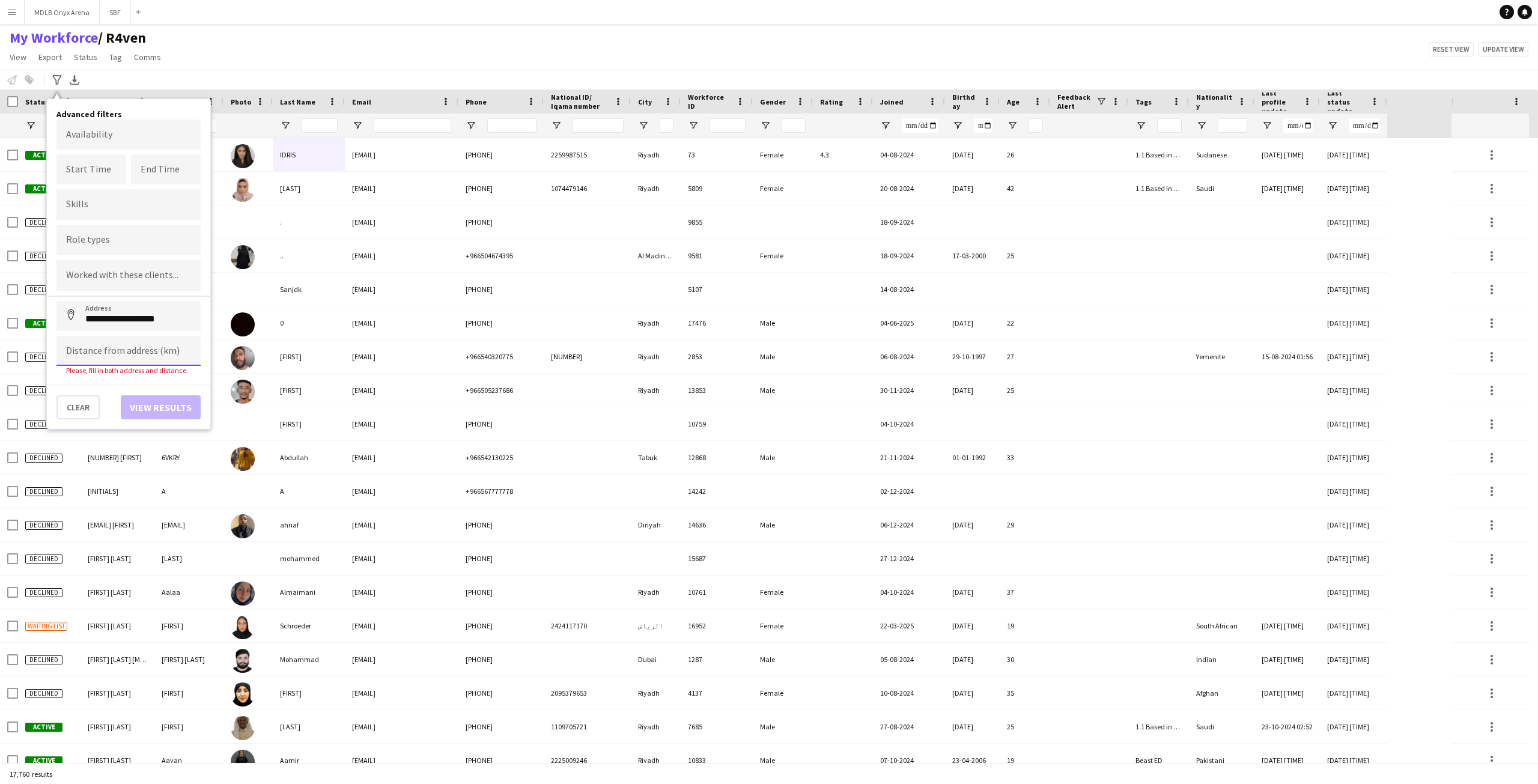 click at bounding box center [129, 351] 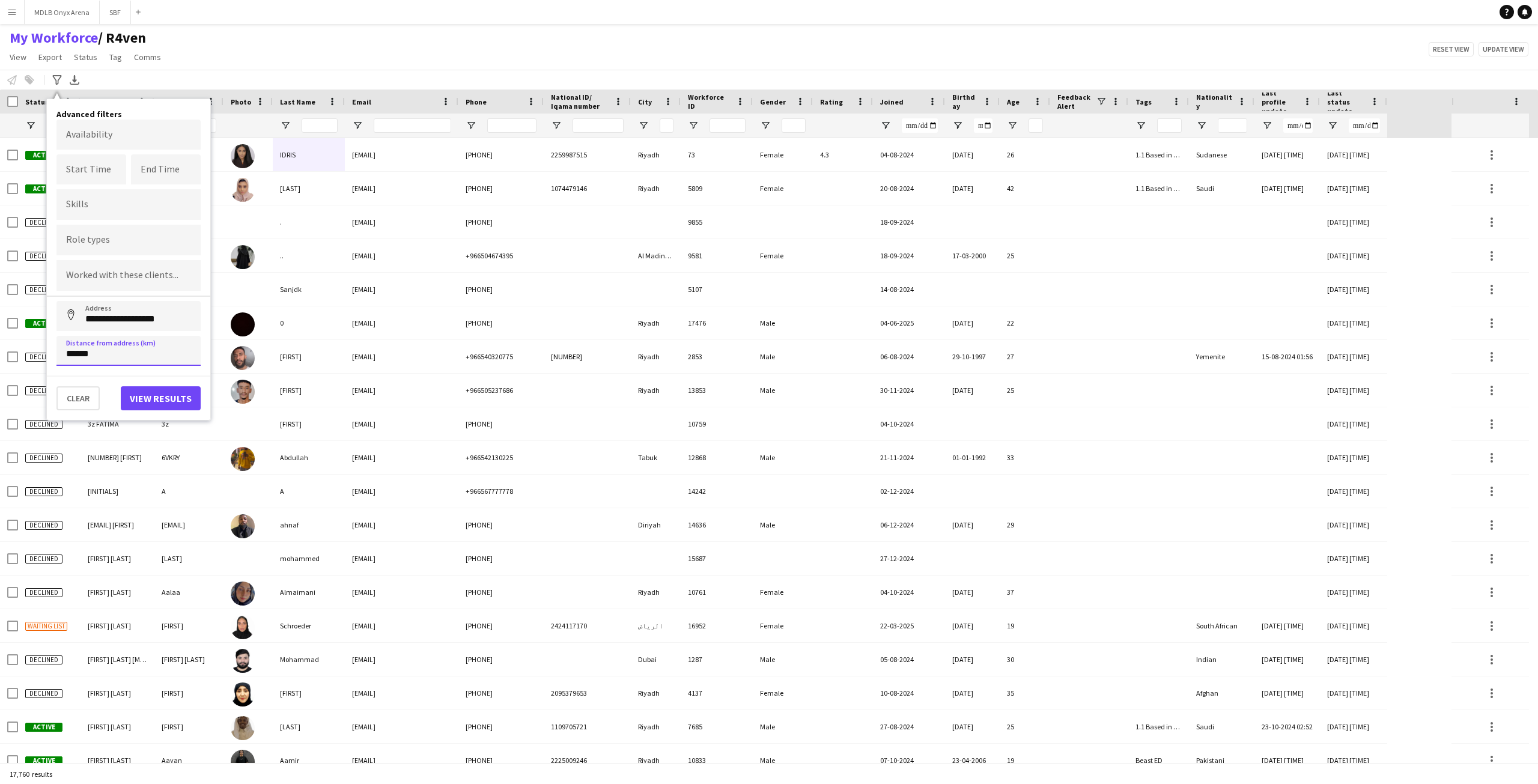 type on "******" 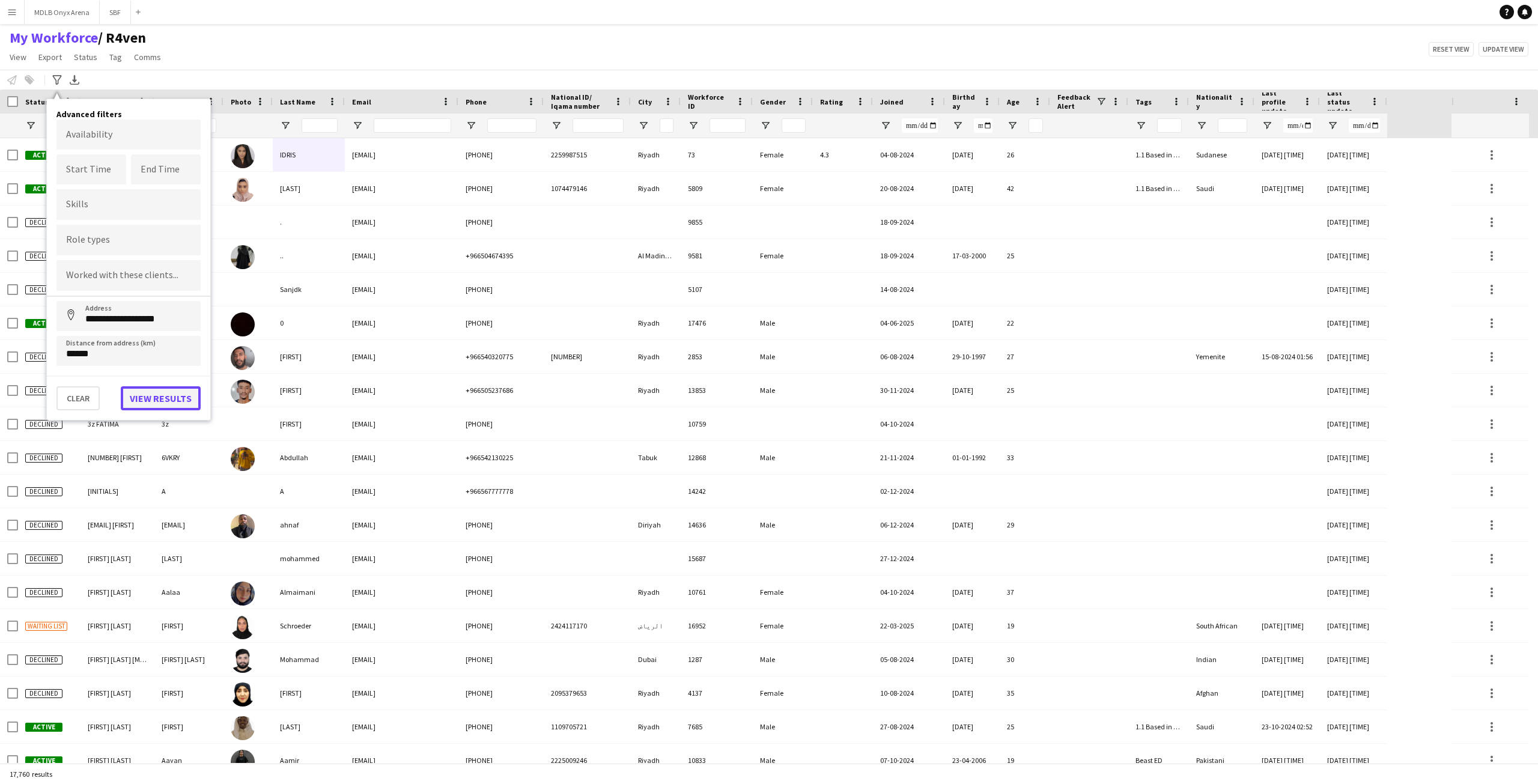 click on "View results" at bounding box center [160, 398] 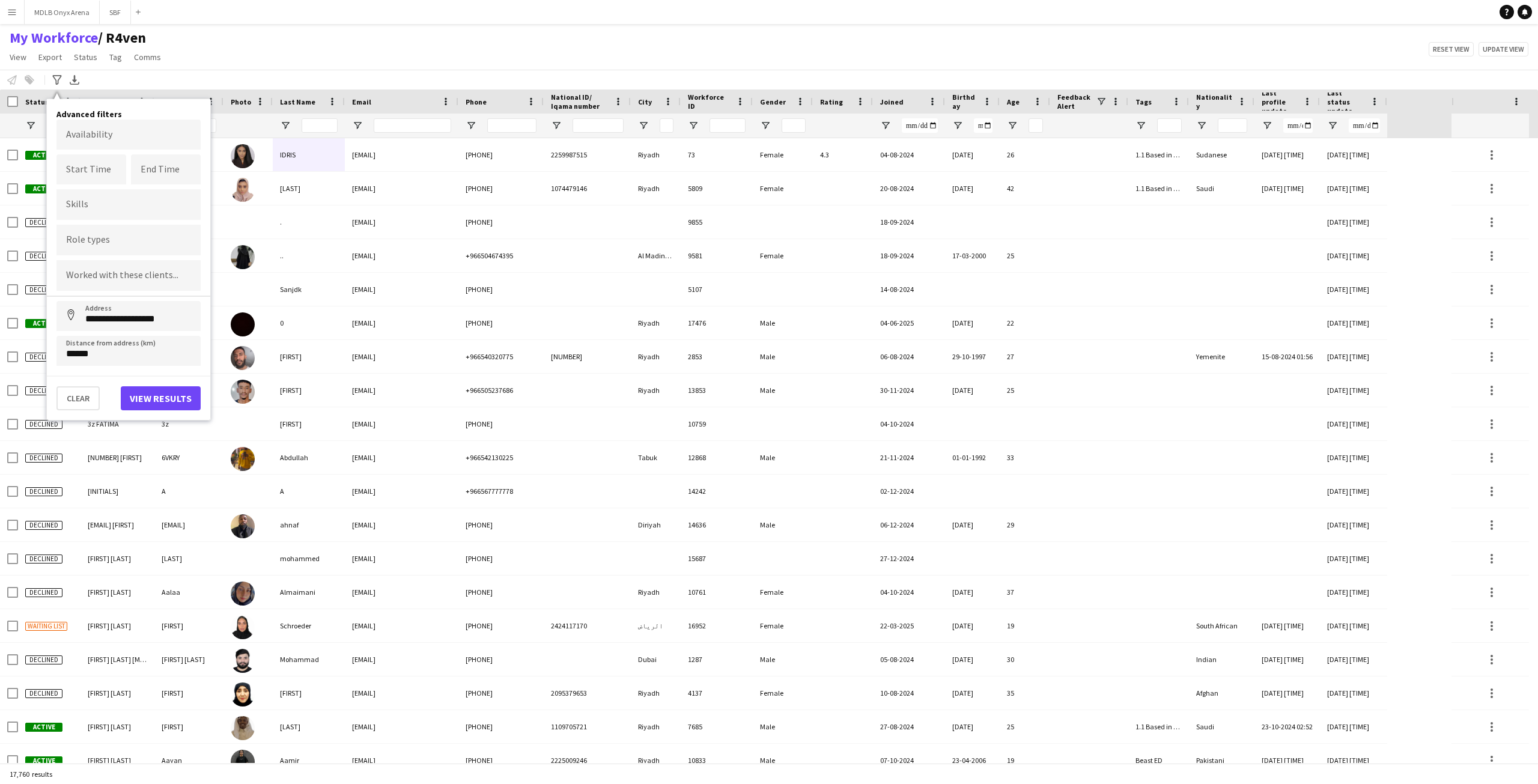 type on "**********" 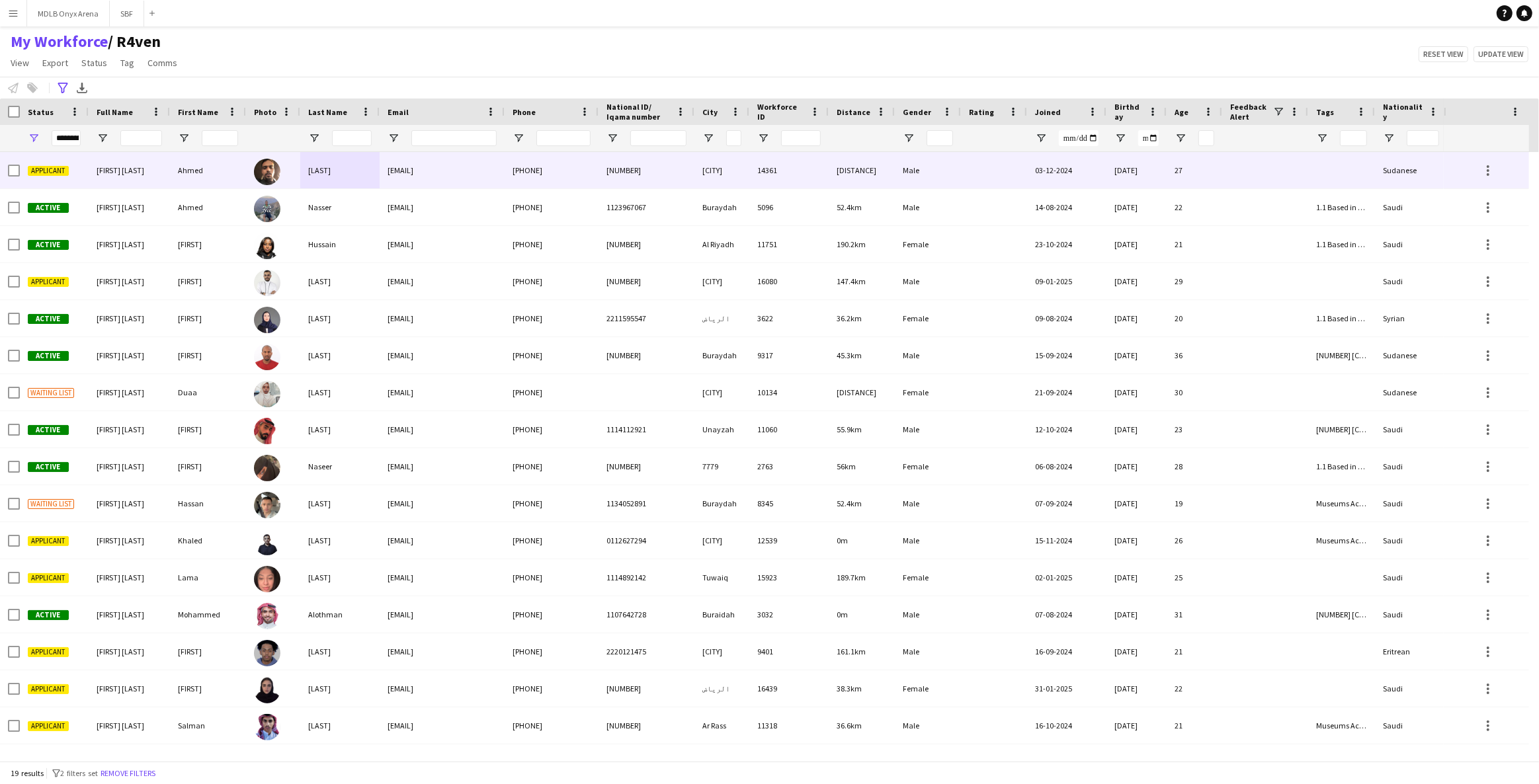 click on "[NUMBER]" at bounding box center [646, 170] 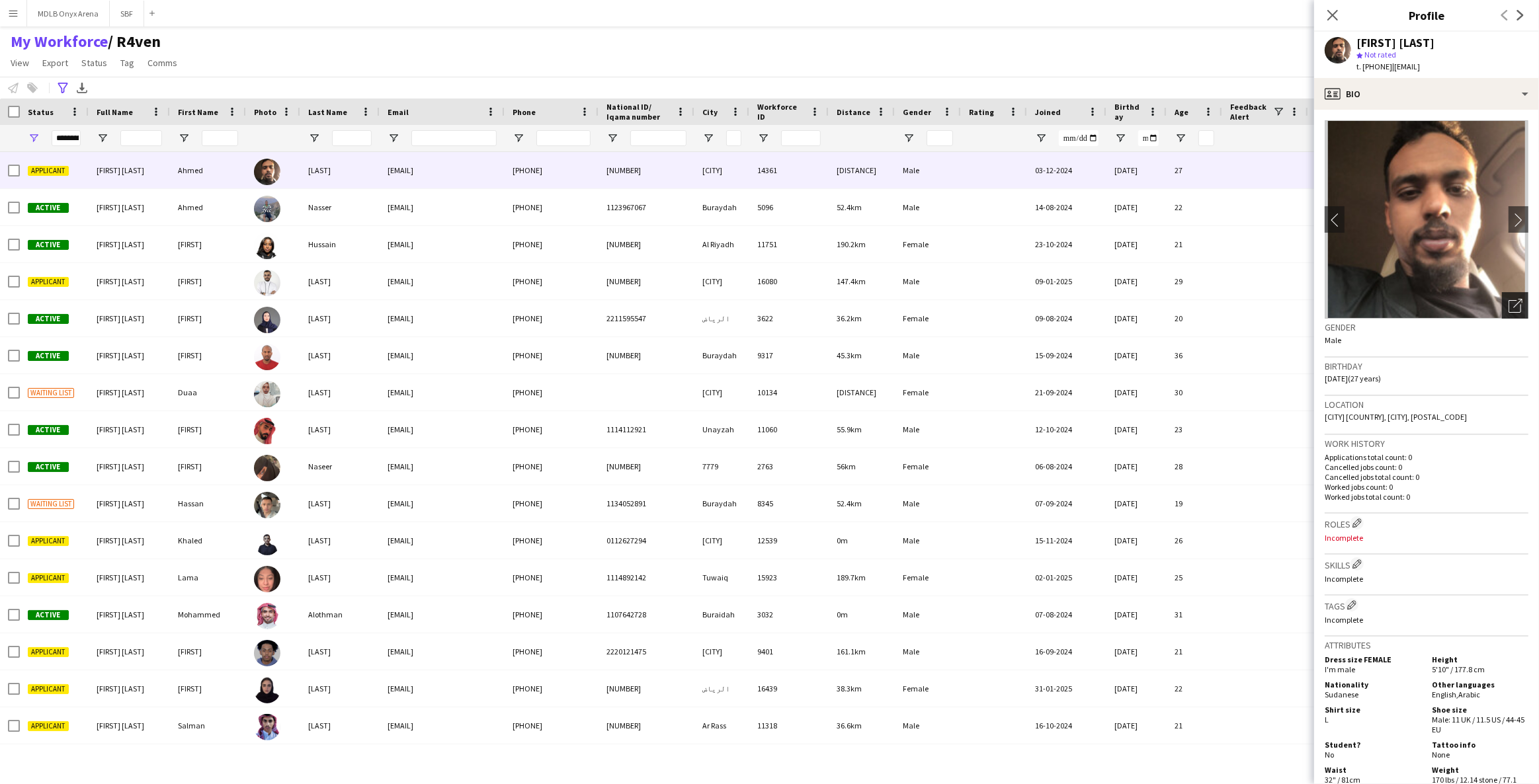 click on "Open photos pop-in" 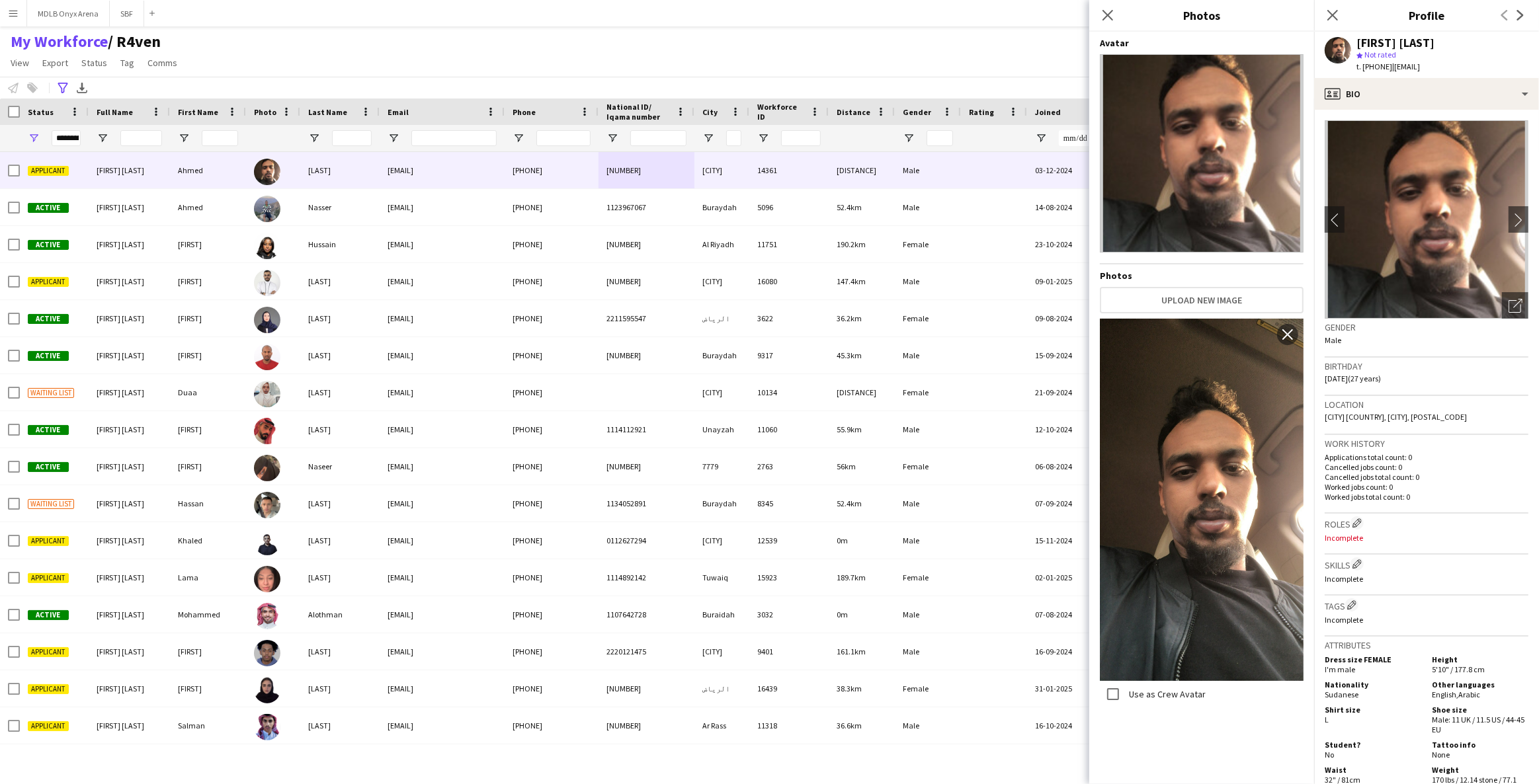 click on "My Workforce    / R4ven   View   Views  Default view R4ven New view Update view Delete view Edit name Customise view Customise filters Reset Filters Reset View Reset All  Export  New starters report Export as XLSX Export as PDF  Status  Edit  Tag  New tag  Edit tag  1.1 Based in [CITY] (2918) 1.2 Based in Eastern Province (92) 1.3 Based in [CITY] (1023) 1.4 Based in [CITY] (56) 1.5 Based in [CITY] (252) 1.6 Based in [CITY] (56) 1.7 Based in [CITY] (32) 1.8 Based in Other Cities (27) 2.1 English Level = 1/3 Poor (766) 2.2 English Level = 2/3 Good (1620) 2.3 English Level = 3/3 Excellent  (1226) Beast ED (57) Blank Tags (306) DGCL Approved Pool  (21) EWC – Gaming Activation/Shortlisted staff (1) F1 Movie Premier - VOX Cinemas, Red Sea Mall [CITY] (18) F1 Movie Premiere - VOX Cinemas, VIA [CITY] (21) Gold Star - Staff ⭐ (10) Gold Star - Supervisors ⭐⭐ (5) Models - [CITY] Based (3) Models - [CITY] Based  (4) Models - [CITY] Based (44) MPW - Ballroom  (2) MPW - Dinner Seating (2) MPW - Headset (2)  Untag" 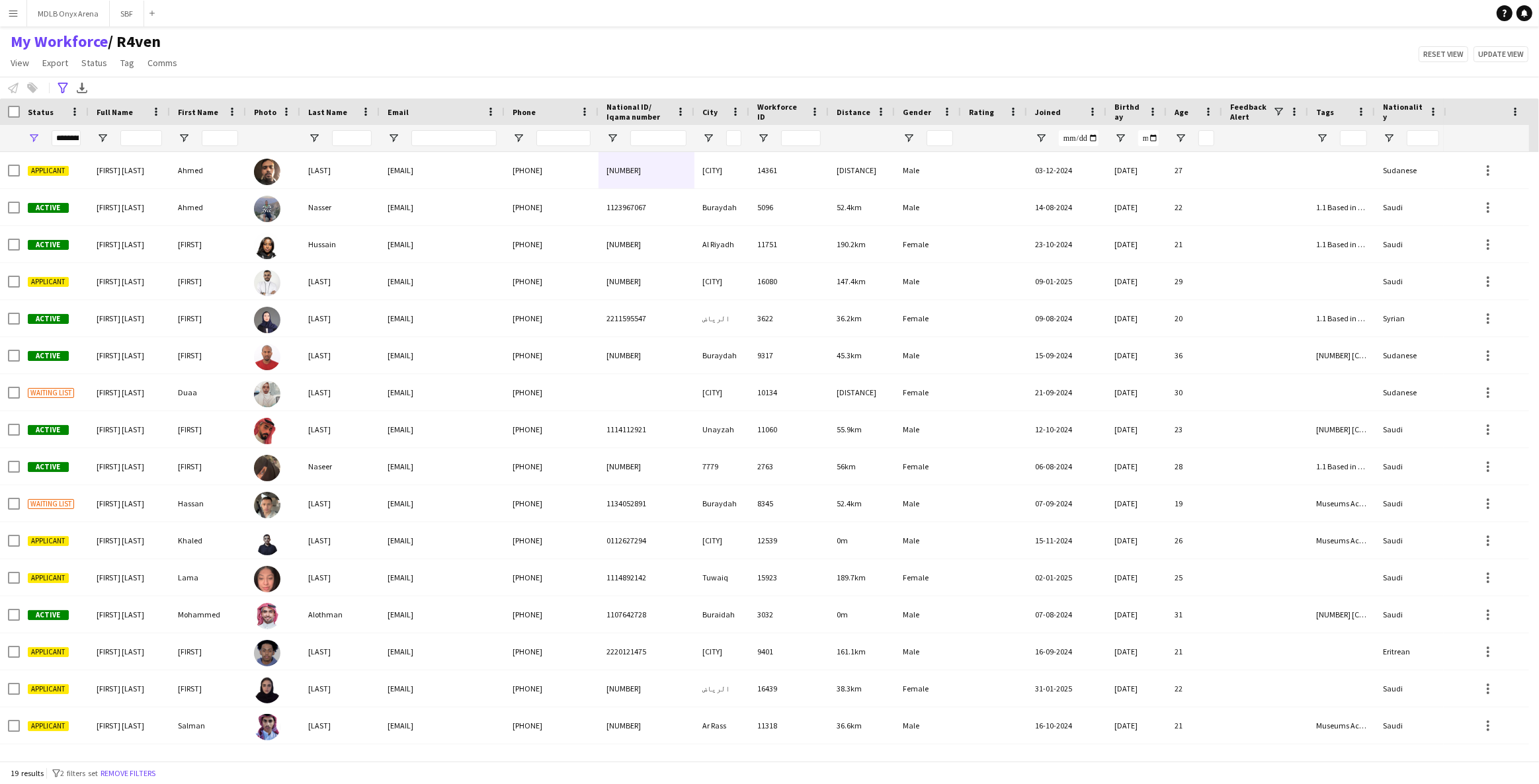 click at bounding box center (10, 112) 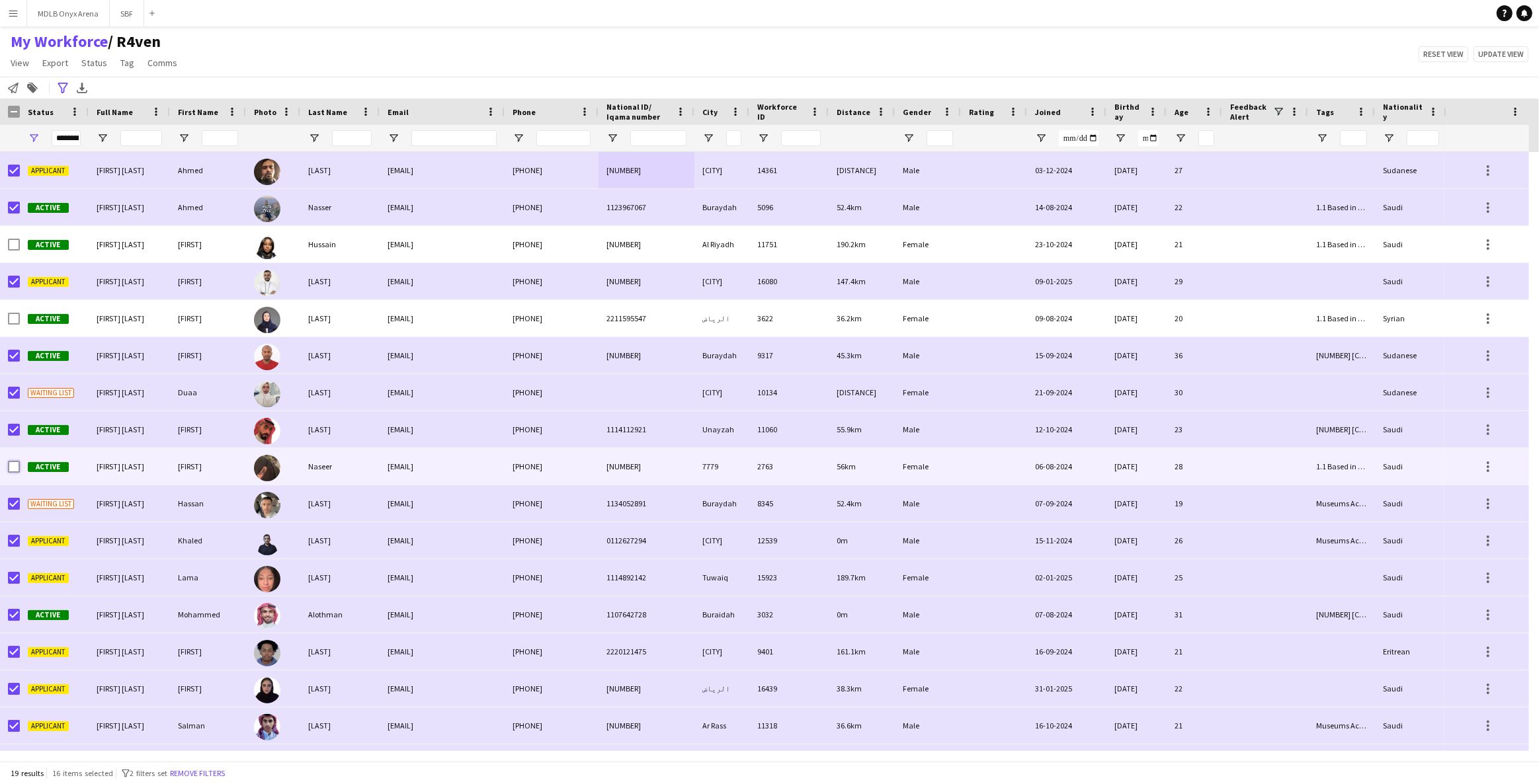 scroll, scrollTop: 40, scrollLeft: 0, axis: vertical 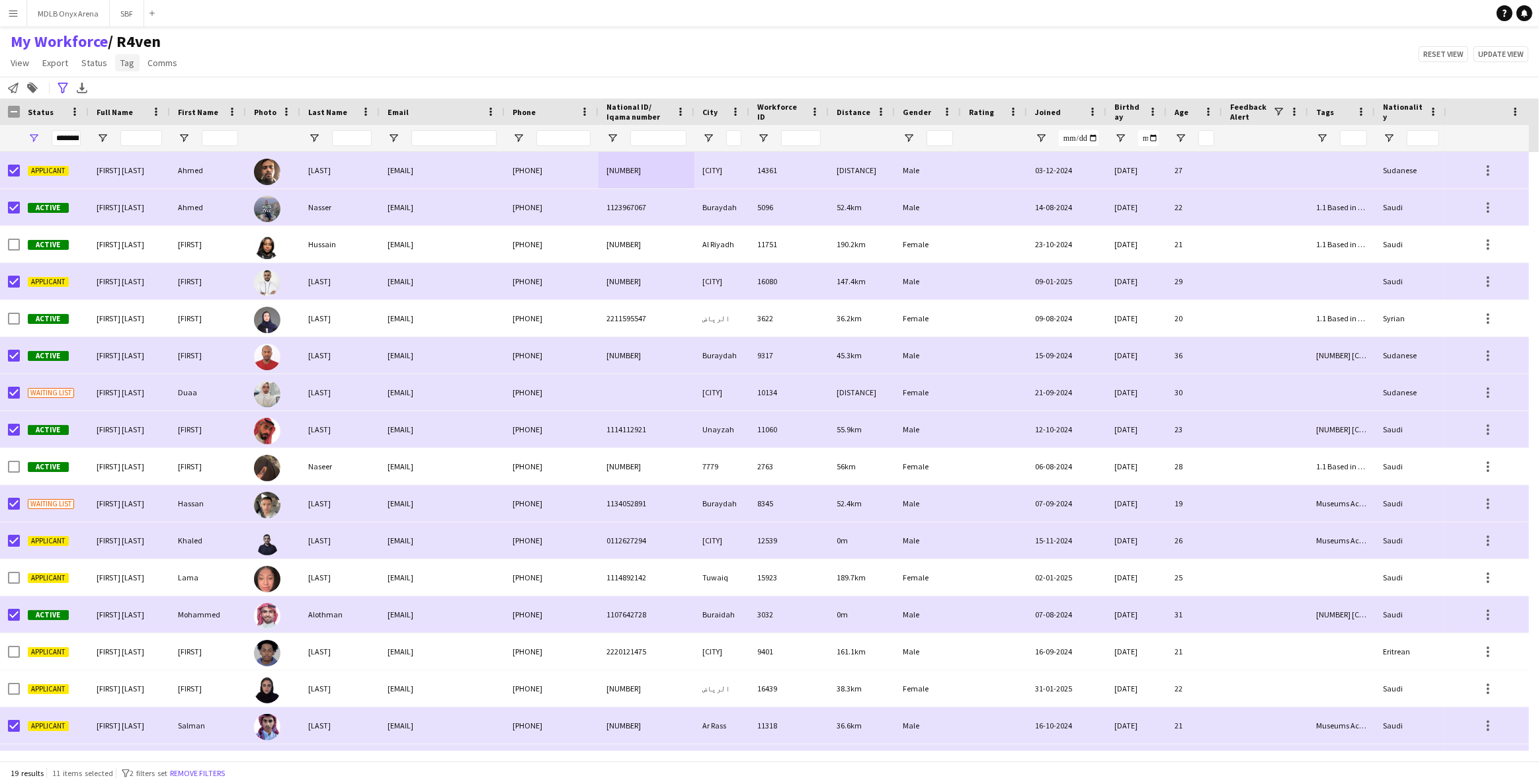 click on "Tag" 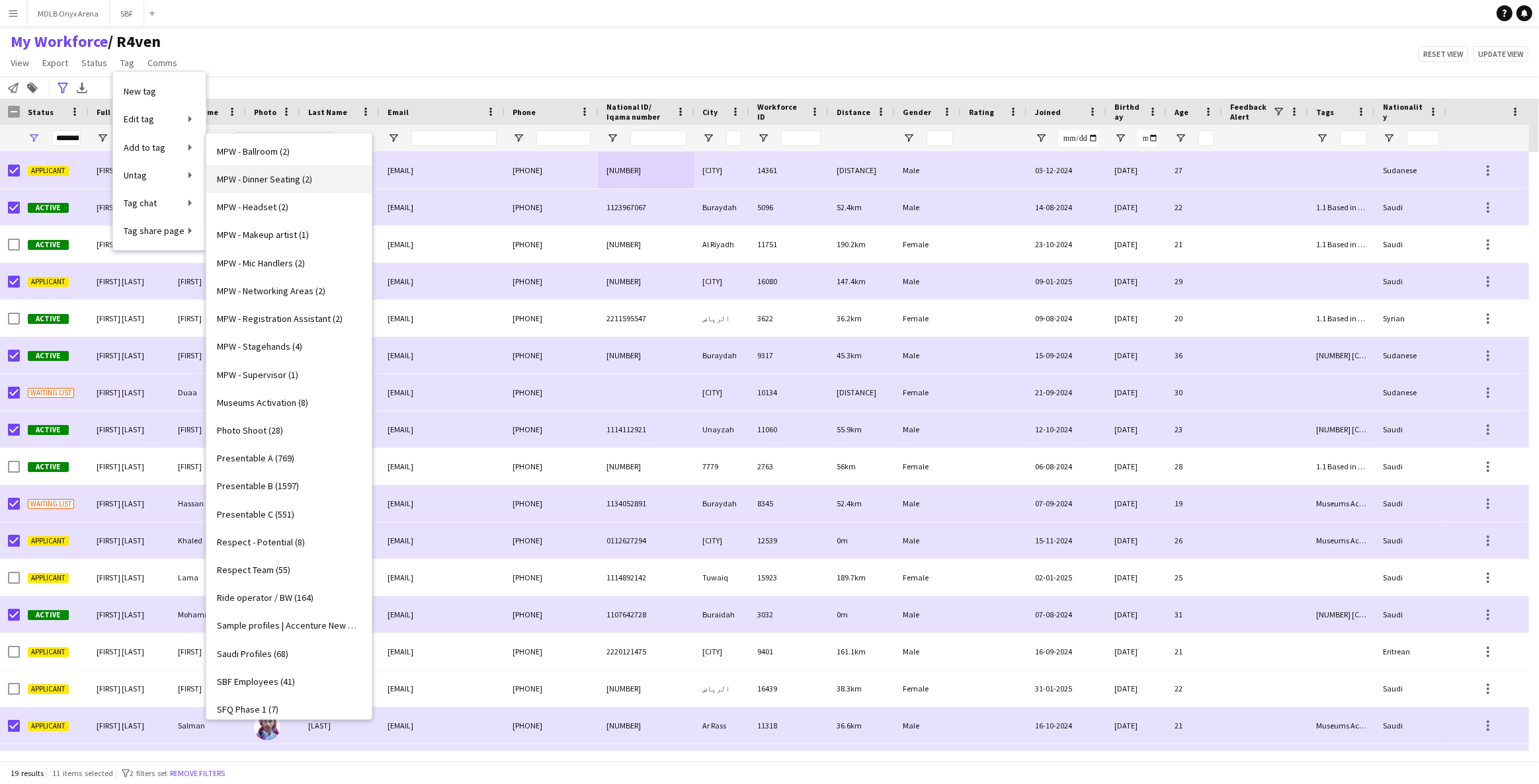scroll, scrollTop: 651, scrollLeft: 0, axis: vertical 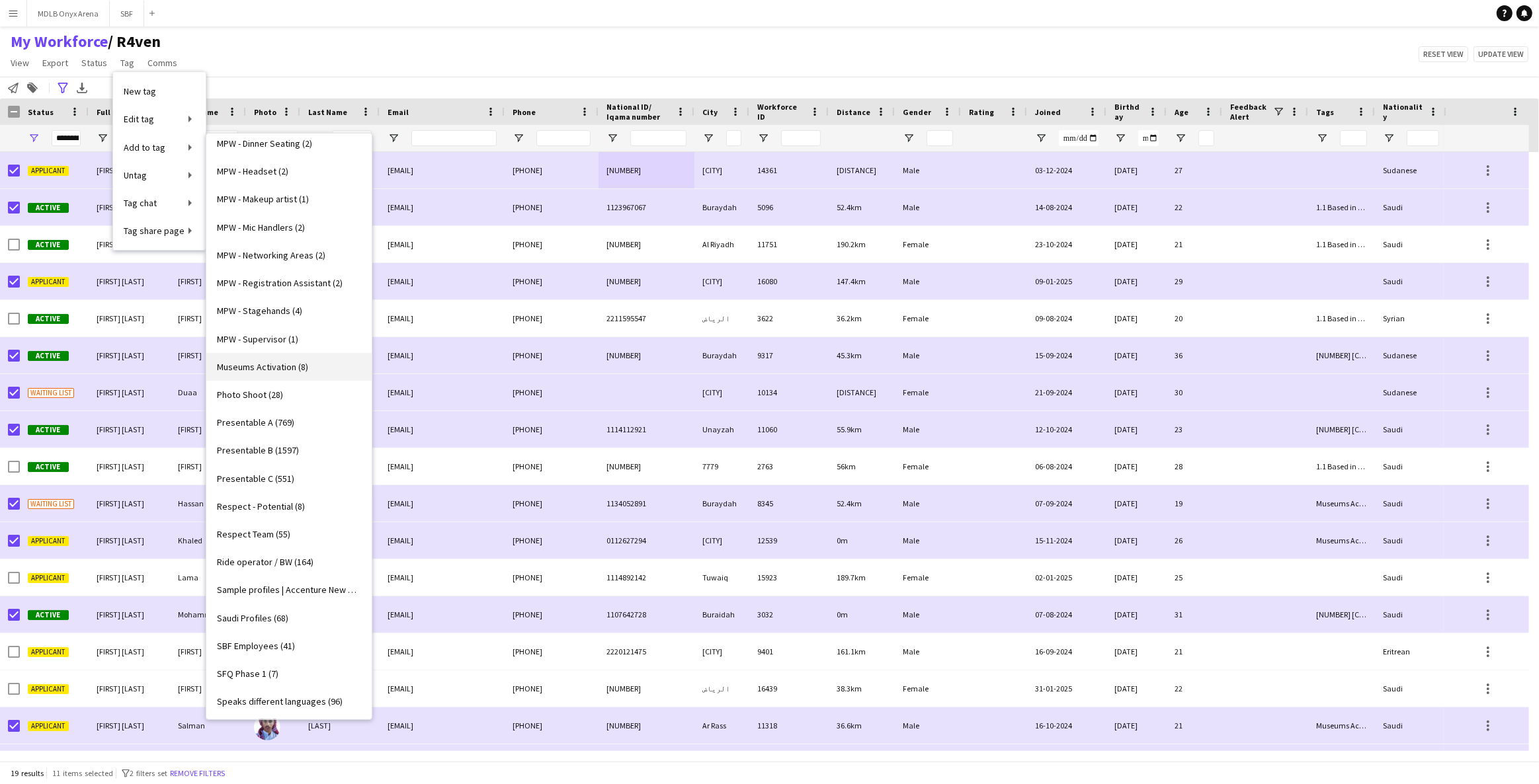 click on "Museums Activation  (8)" at bounding box center [289, 367] 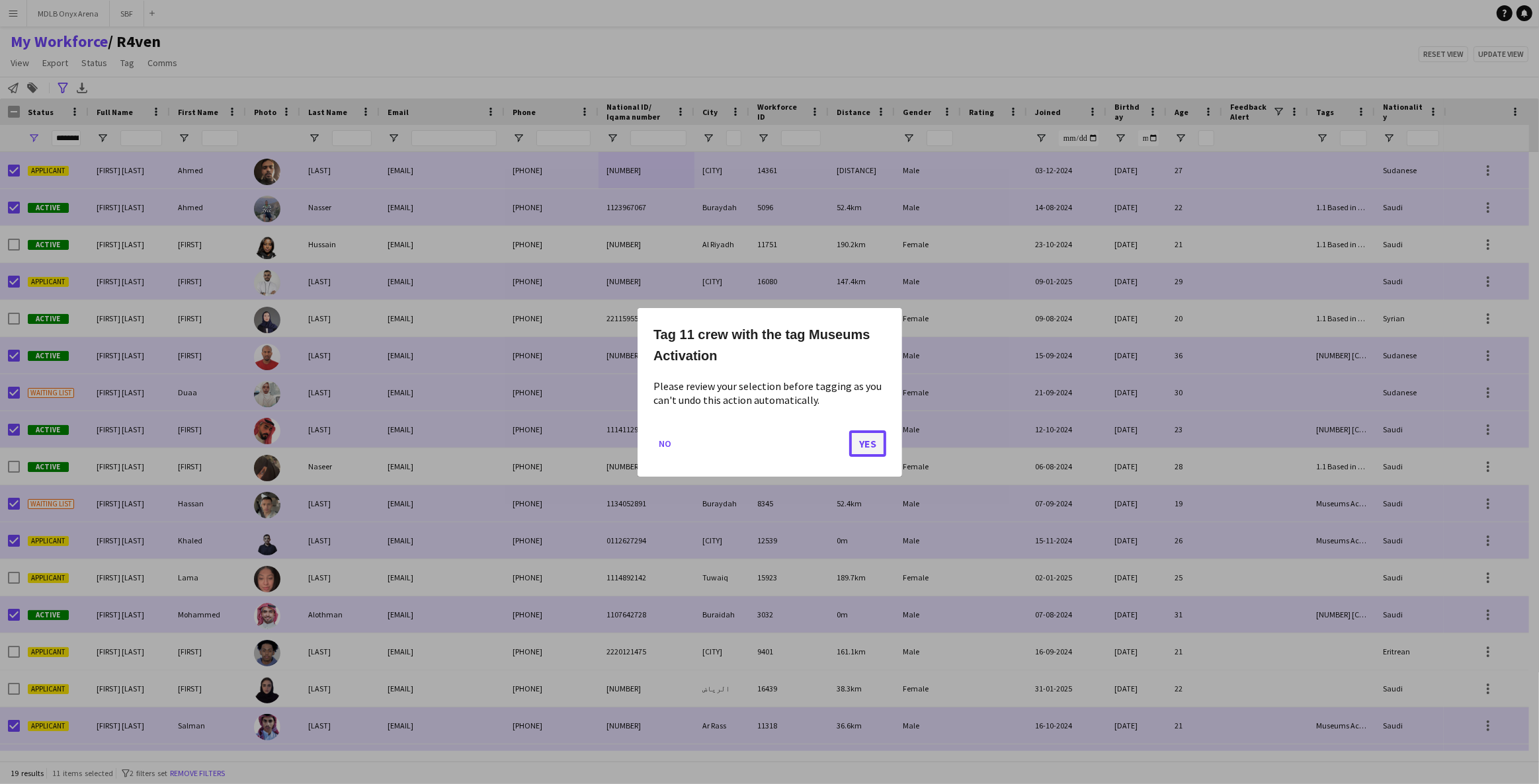 click on "Yes" 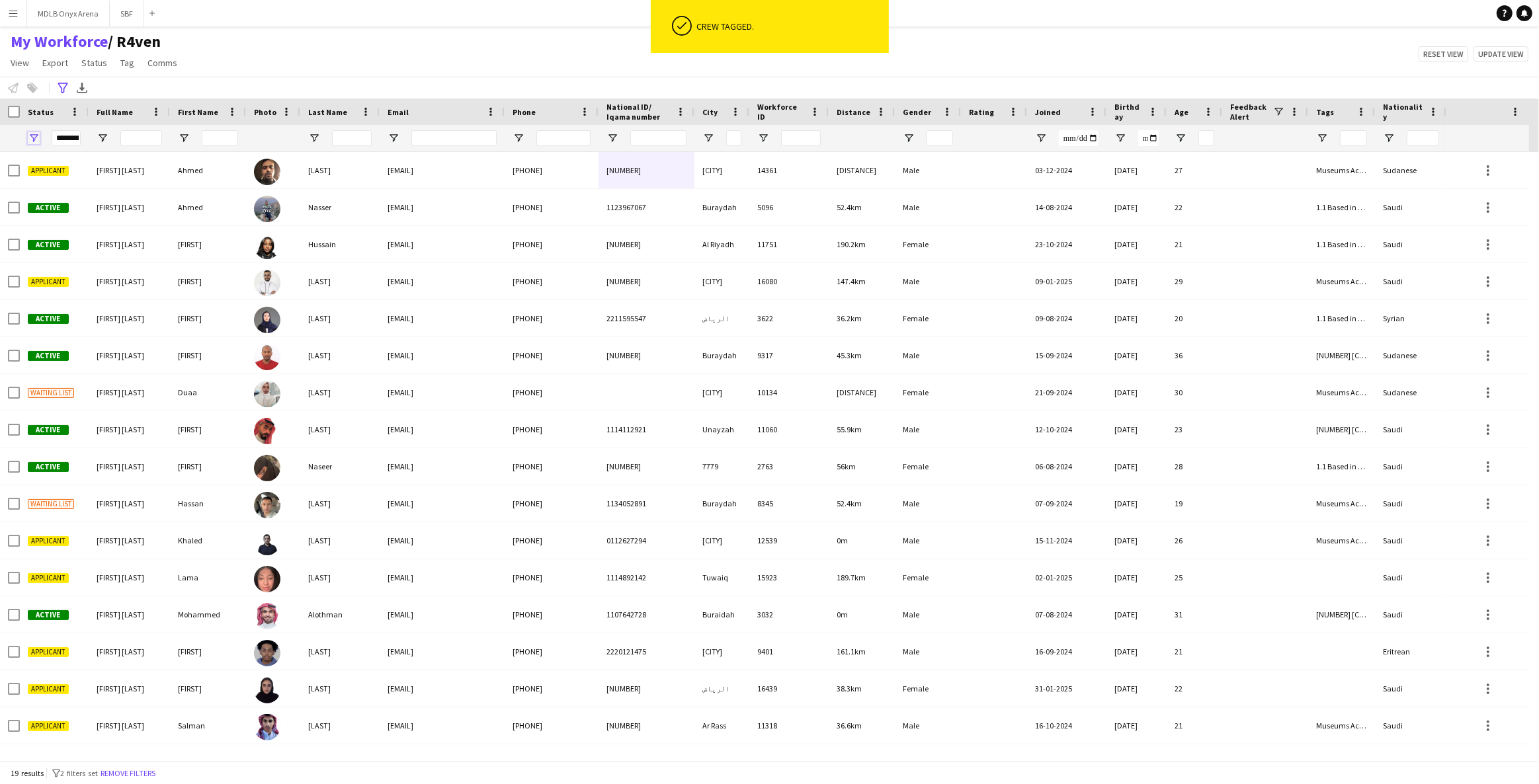 click at bounding box center [34, 138] 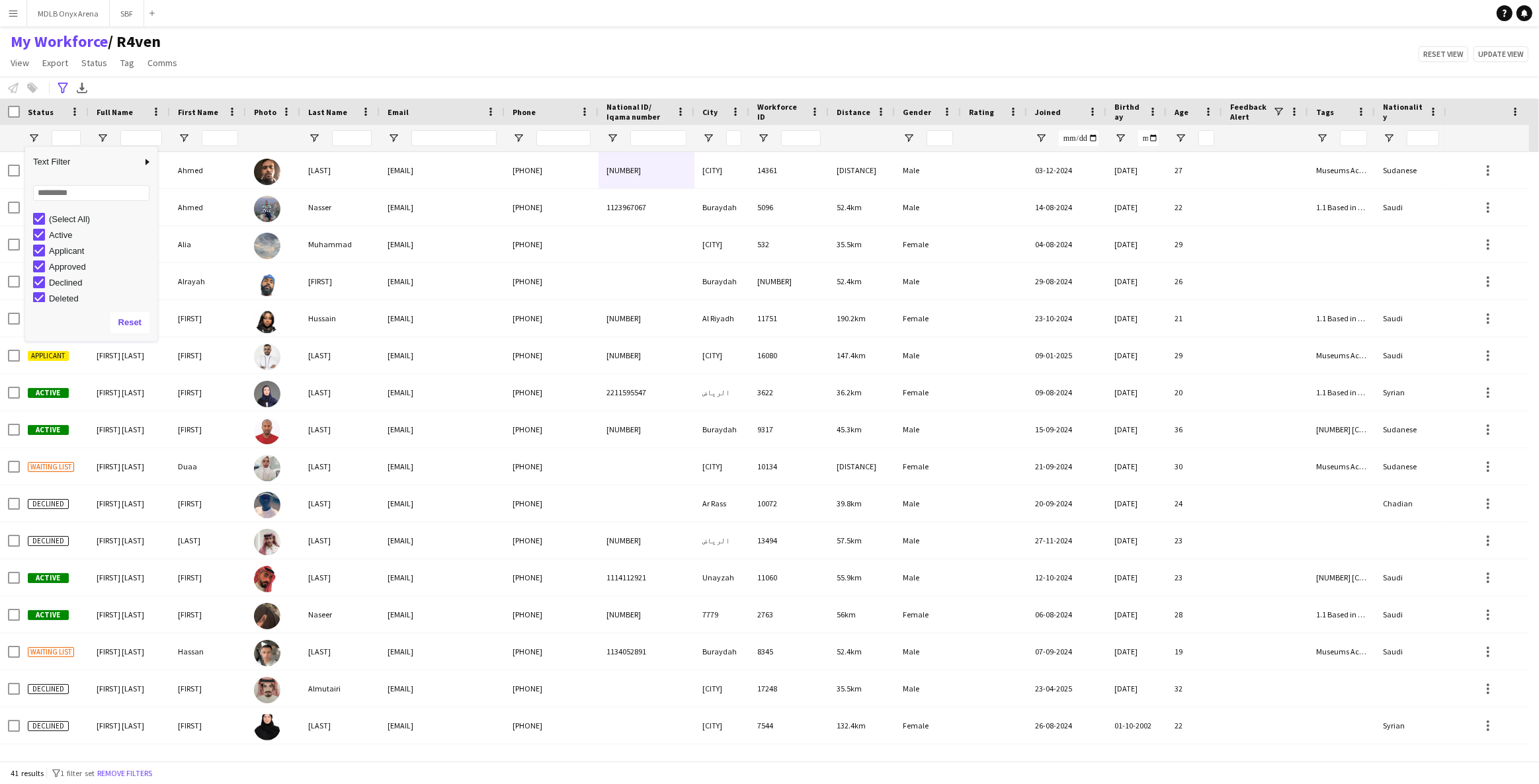 click on "My Workforce    / R4ven   View   Views  Default view R4ven New view Update view Delete view Edit name Customise view Customise filters Reset Filters Reset View Reset All  Export  New starters report Export as XLSX Export as PDF  Status  Edit  Tag  New tag  Edit tag  1.1 Based in [CITY] (2918) 1.2 Based in Eastern Province (92) 1.3 Based in [CITY] (1023) 1.4 Based in [CITY] (56) 1.5 Based in [CITY] (252) 1.6 Based in [CITY] (56) 1.7 Based in [CITY] (32) 1.8 Based in Other Cities (27) 2.1 English Level = 1/3 Poor (766) 2.2 English Level = 2/3 Good (1620) 2.3 English Level = 3/3 Excellent  (1226) Beast ED (57) Blank Tags (306) DGCL Approved Pool  (21) EWC – Gaming Activation/Shortlisted staff (1) F1 Movie Premier - VOX Cinemas, Red Sea Mall [CITY] (18) F1 Movie Premiere - VOX Cinemas, VIA [CITY] (21) Gold Star - Staff ⭐ (10) Gold Star - Supervisors ⭐⭐ (5) Models - [CITY] Based (3) Models - [CITY] Based  (4) Models - [CITY] Based (44) MPW - Ballroom  (2) MPW - Dinner Seating (2) MPW - Headset (2)  Untag" 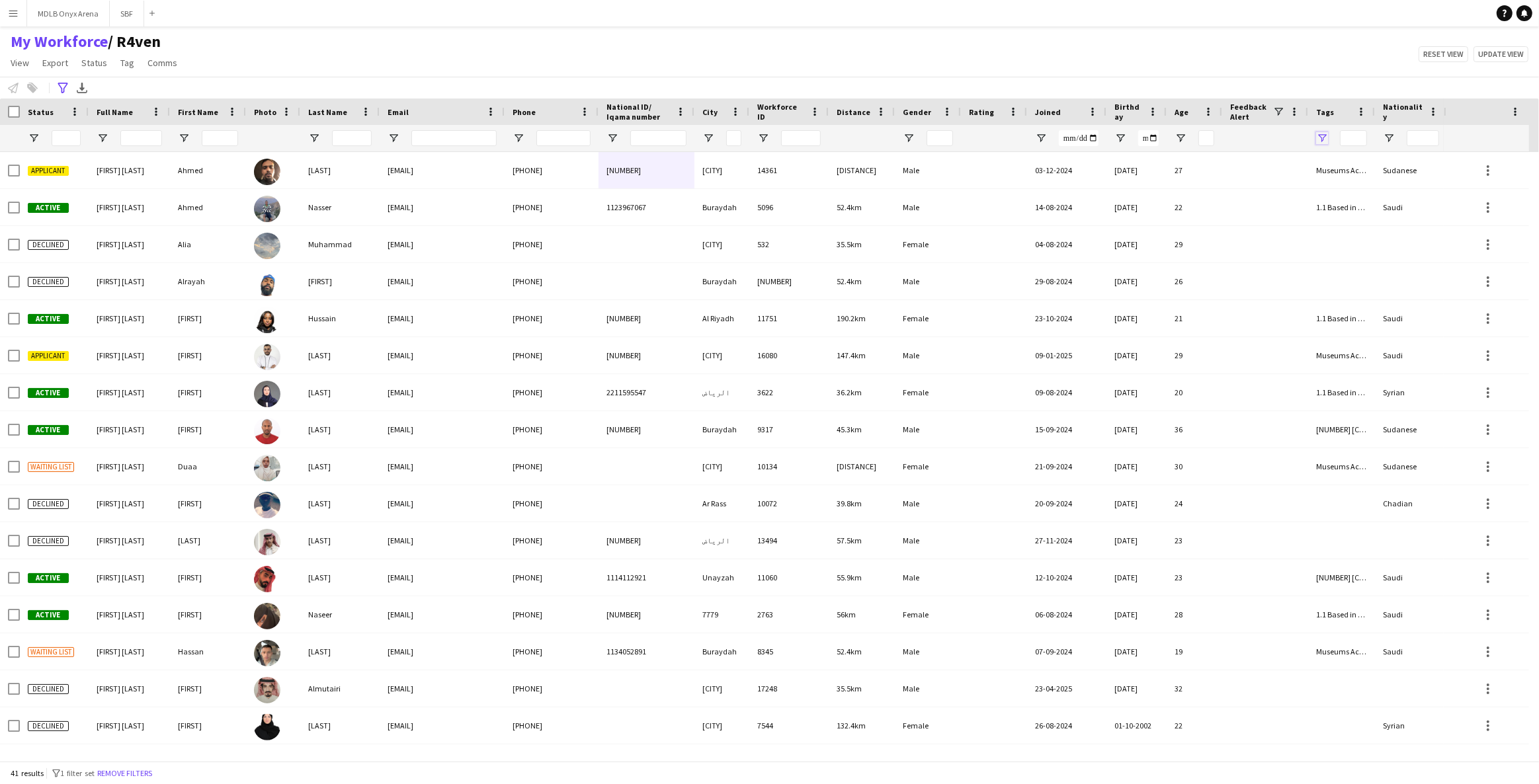 click at bounding box center (1322, 138) 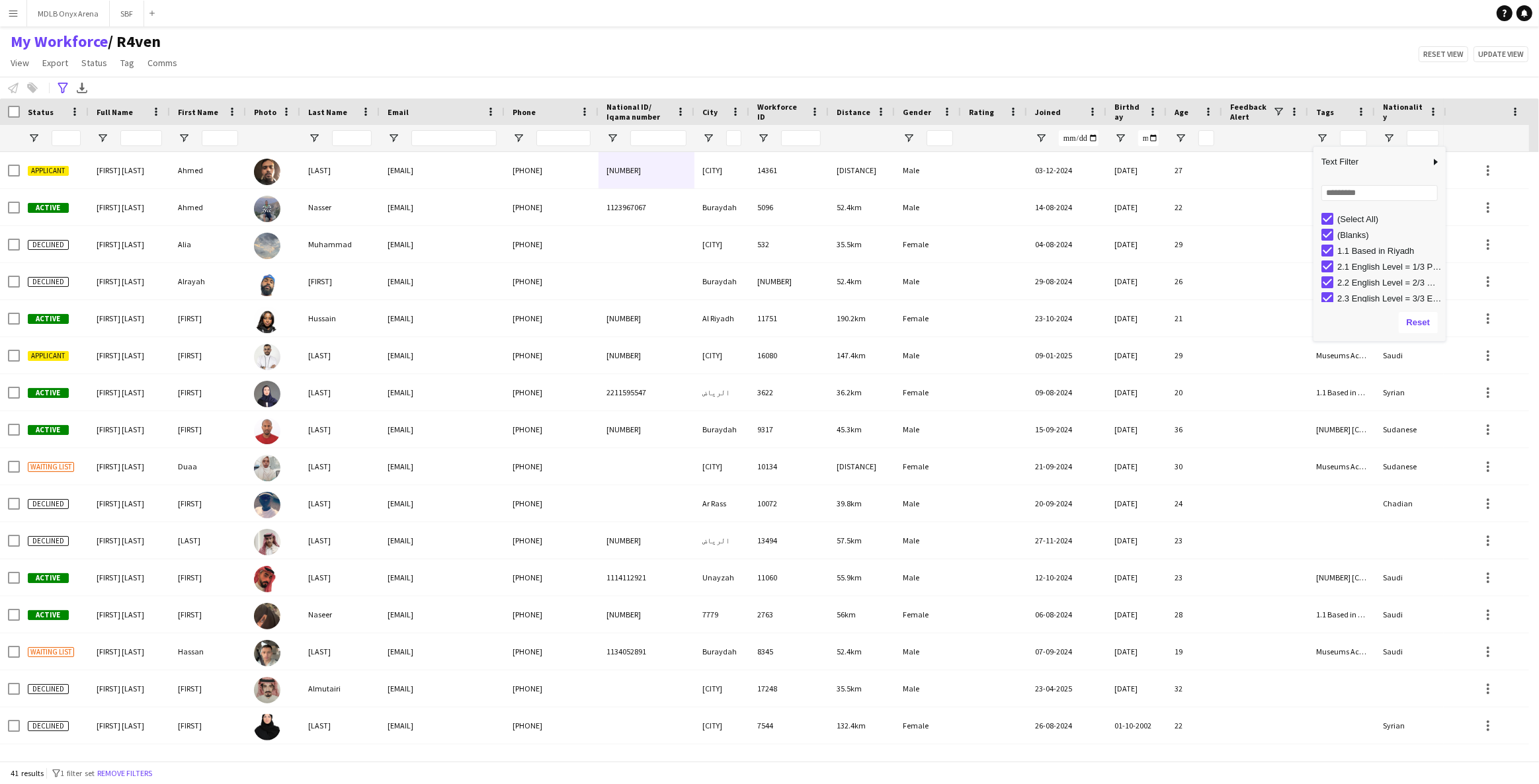 type on "***" 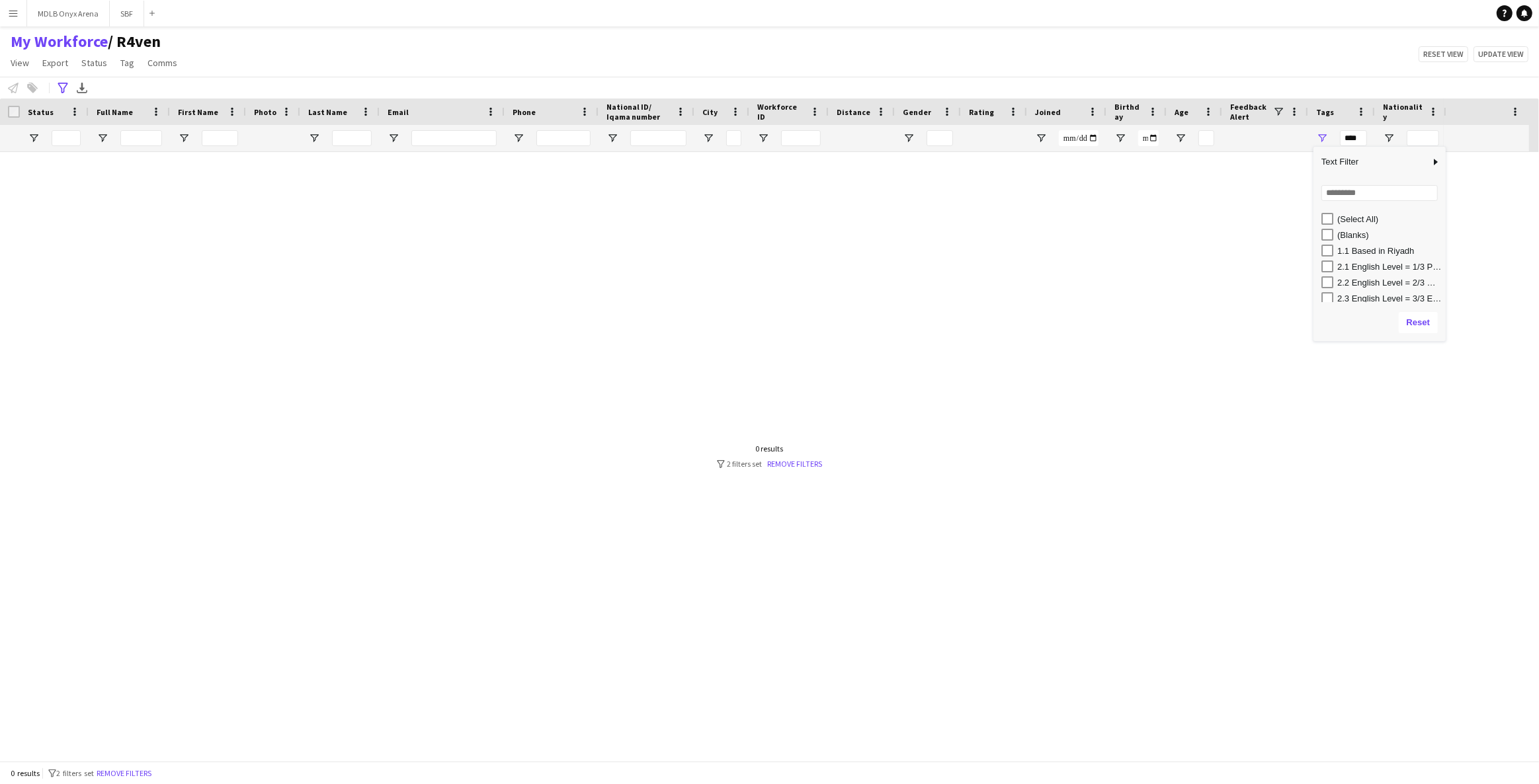 click on "[NUMBER] [CITY], [TEXT] [TEXT] = [NUMBER]/[NUMBER] [TEXT], [TEXT] [TEXT], [TEXT] [TEXT] [TEXT] [TEXT]" at bounding box center [1380, 241] 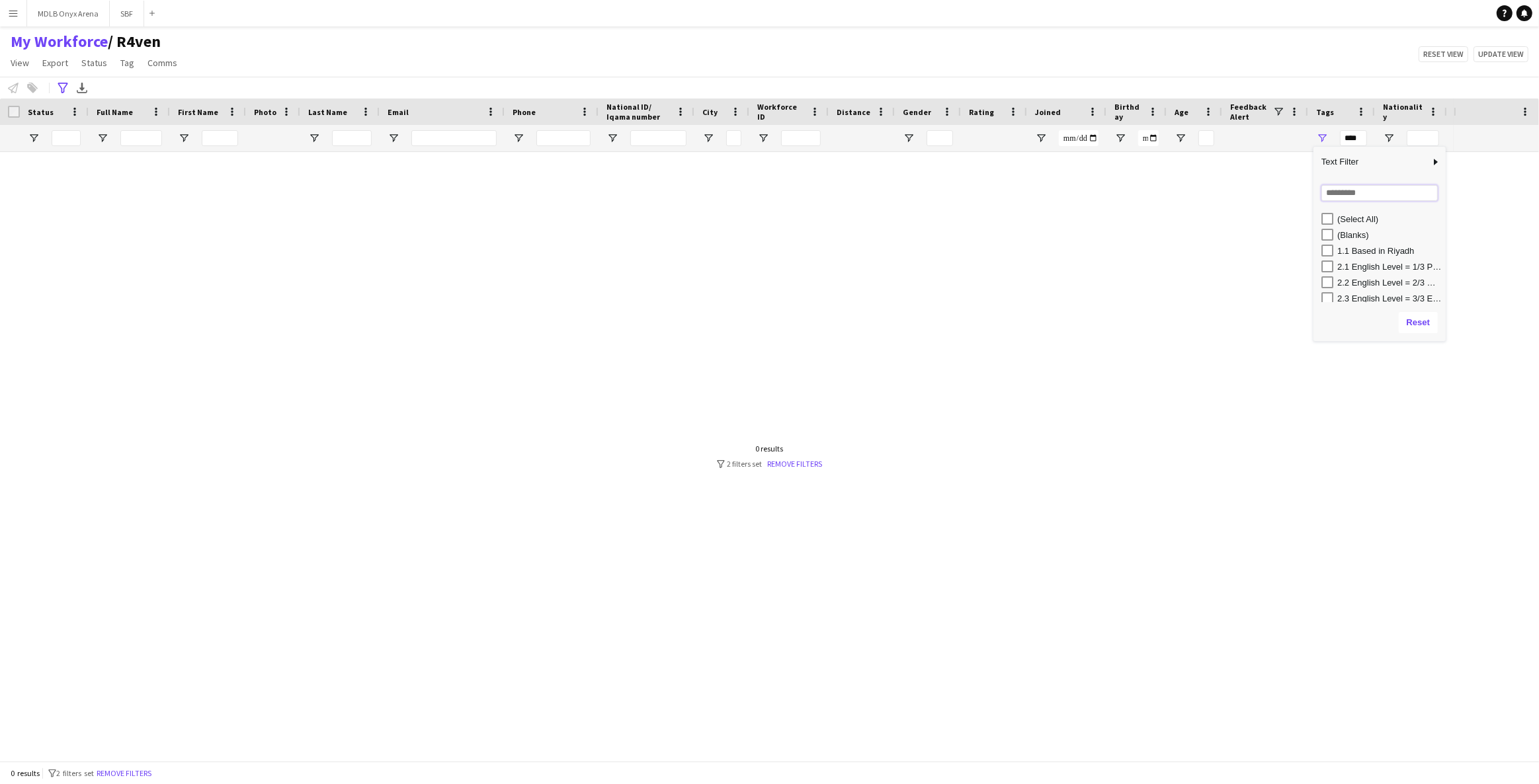 click at bounding box center (1380, 193) 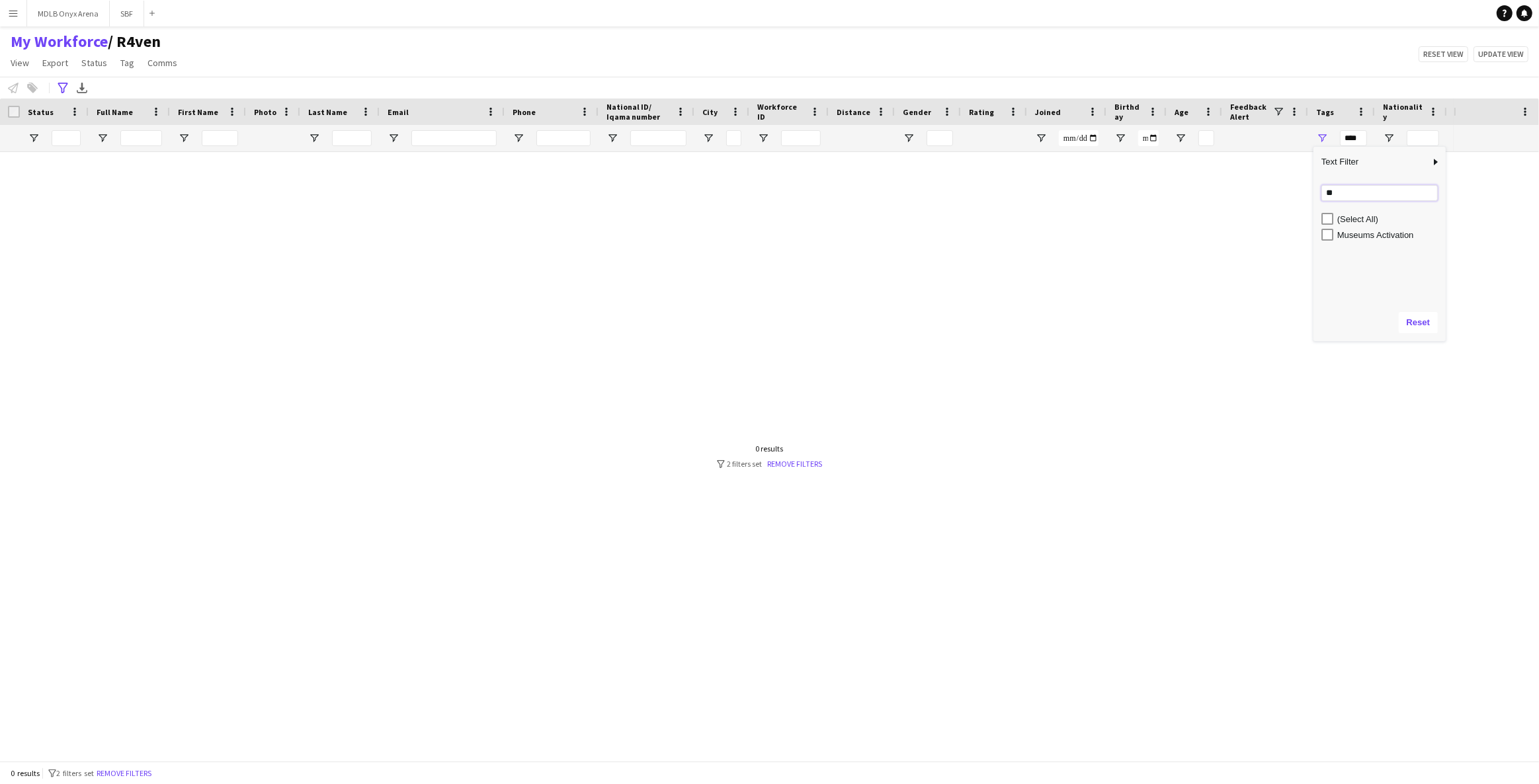 type on "**" 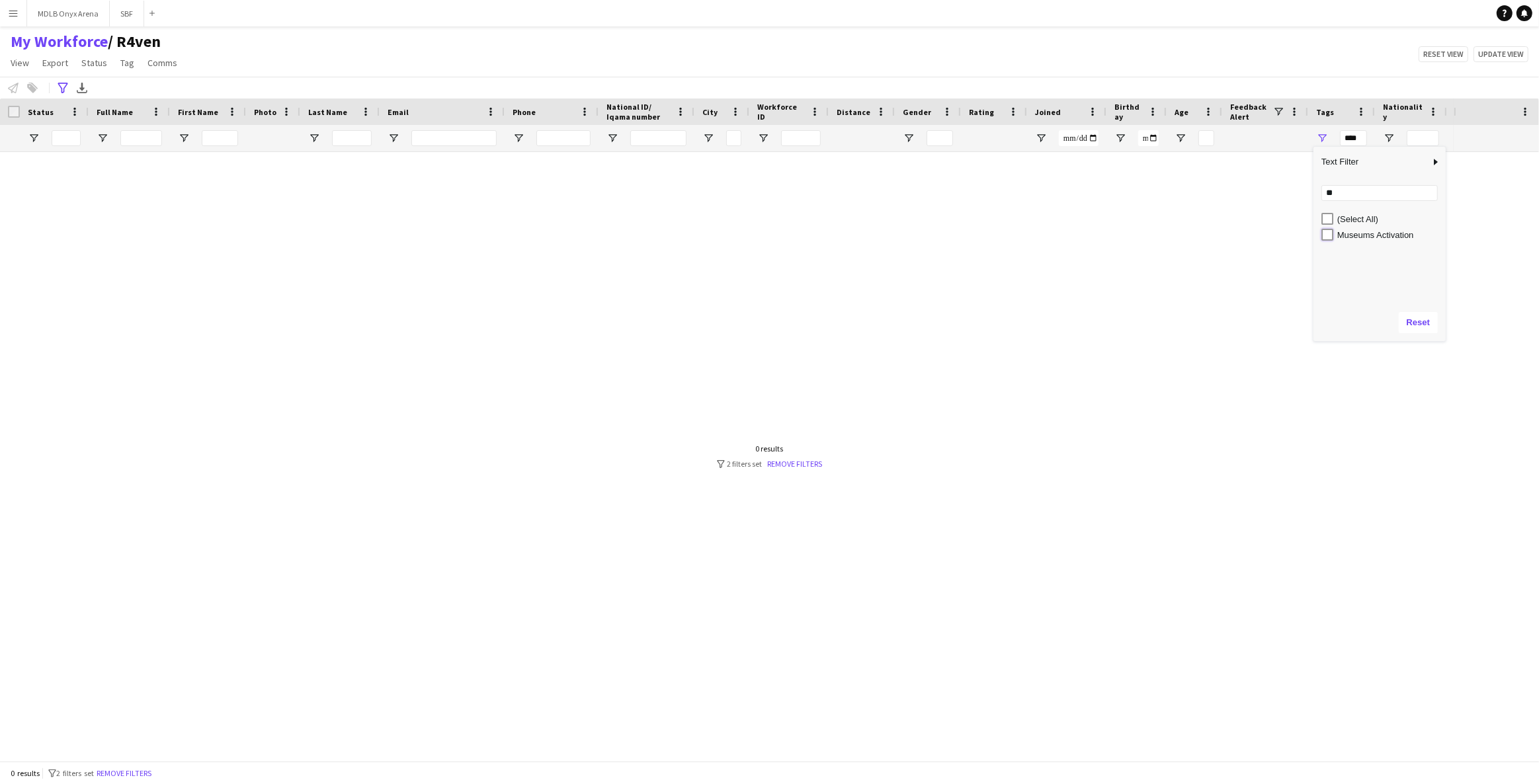 type on "**********" 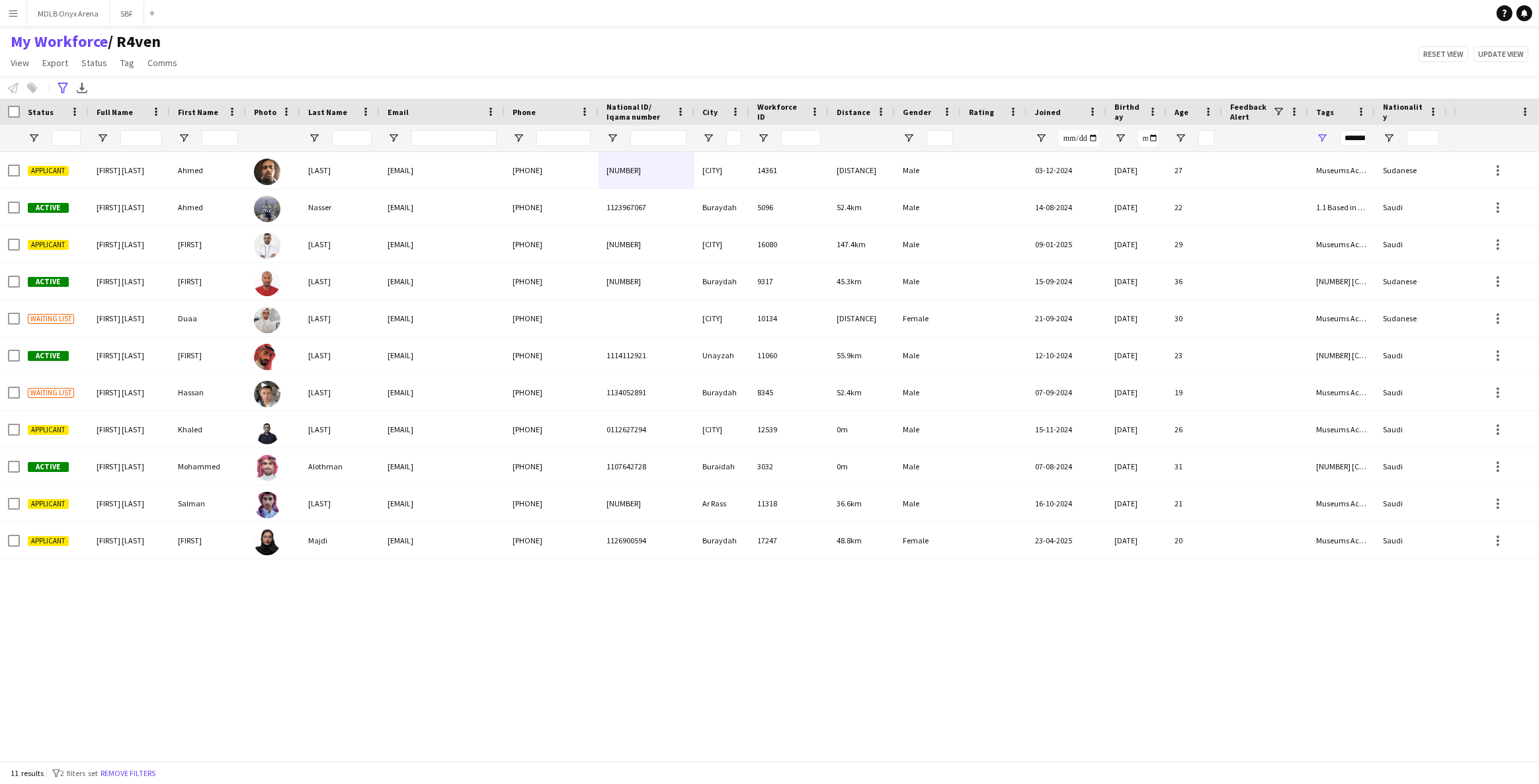 click on "My Workforce    / R4ven   View   Views  Default view R4ven New view Update view Delete view Edit name Customise view Customise filters Reset Filters Reset View Reset All  Export  New starters report Export as XLSX Export as PDF  Status  Edit  Tag  New tag  Edit tag  1.1 Based in [CITY] (2918) 1.2 Based in Eastern Province (92) 1.3 Based in [CITY] (1023) 1.4 Based in [CITY] (56) 1.5 Based in [CITY] (252) 1.6 Based in [CITY] (56) 1.7 Based in [CITY] (32) 1.8 Based in Other Cities (27) 2.1 English Level = 1/3 Poor (766) 2.2 English Level = 2/3 Good (1620) 2.3 English Level = 3/3 Excellent  (1226) Beast ED (57) Blank Tags (306) DGCL Approved Pool  (21) EWC – Gaming Activation/Shortlisted staff (1) F1 Movie Premier - VOX Cinemas, Red Sea Mall [CITY] (18) F1 Movie Premiere - VOX Cinemas, VIA [CITY] (21) Gold Star - Staff ⭐ (10) Gold Star - Supervisors ⭐⭐ (5) Models - [CITY] Based (3) Models - [CITY] Based  (4) Models - [CITY] Based (44) MPW - Ballroom  (2) MPW - Dinner Seating (2) MPW - Headset (2)  Untag" 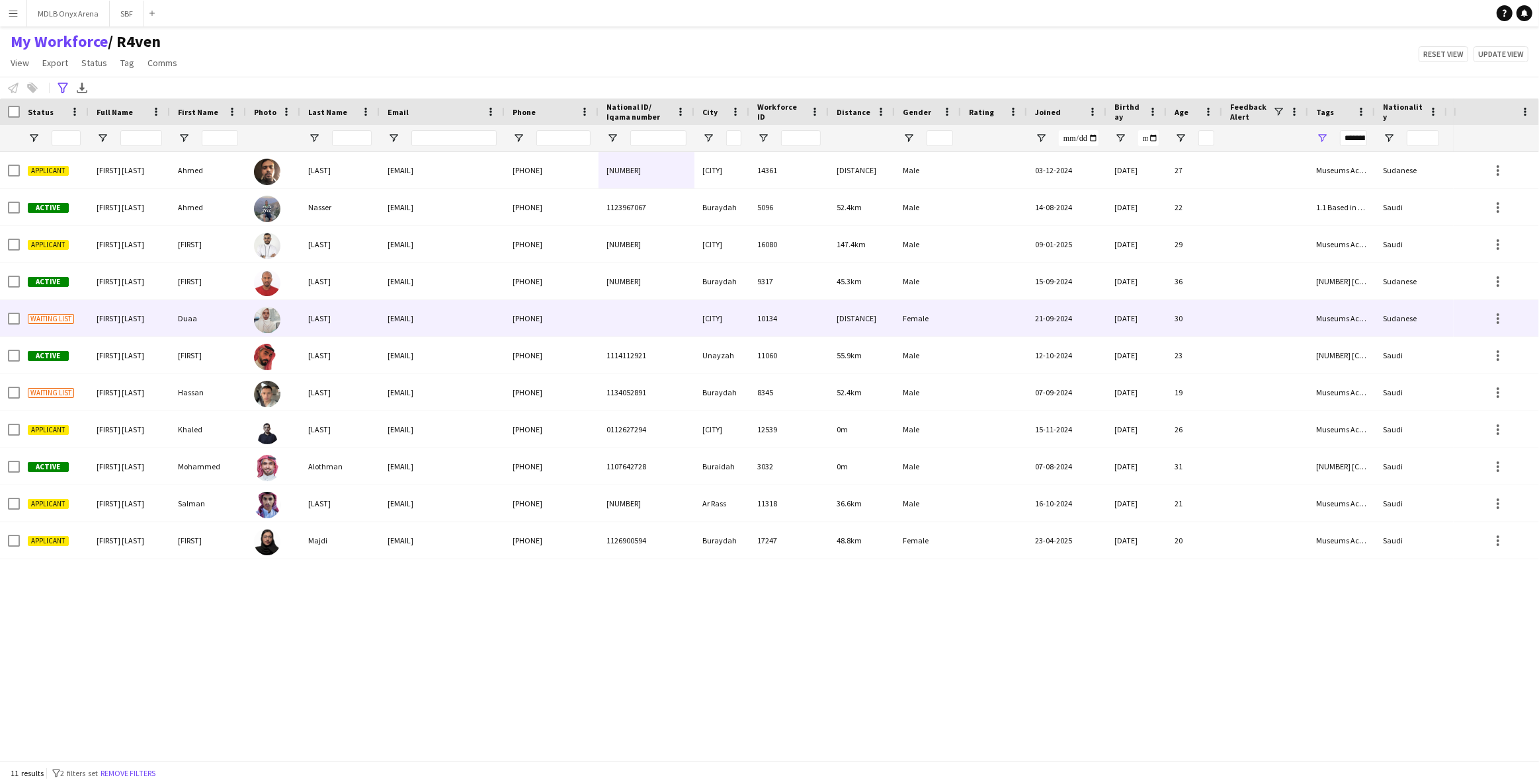 click on "[LAST]" at bounding box center [340, 318] 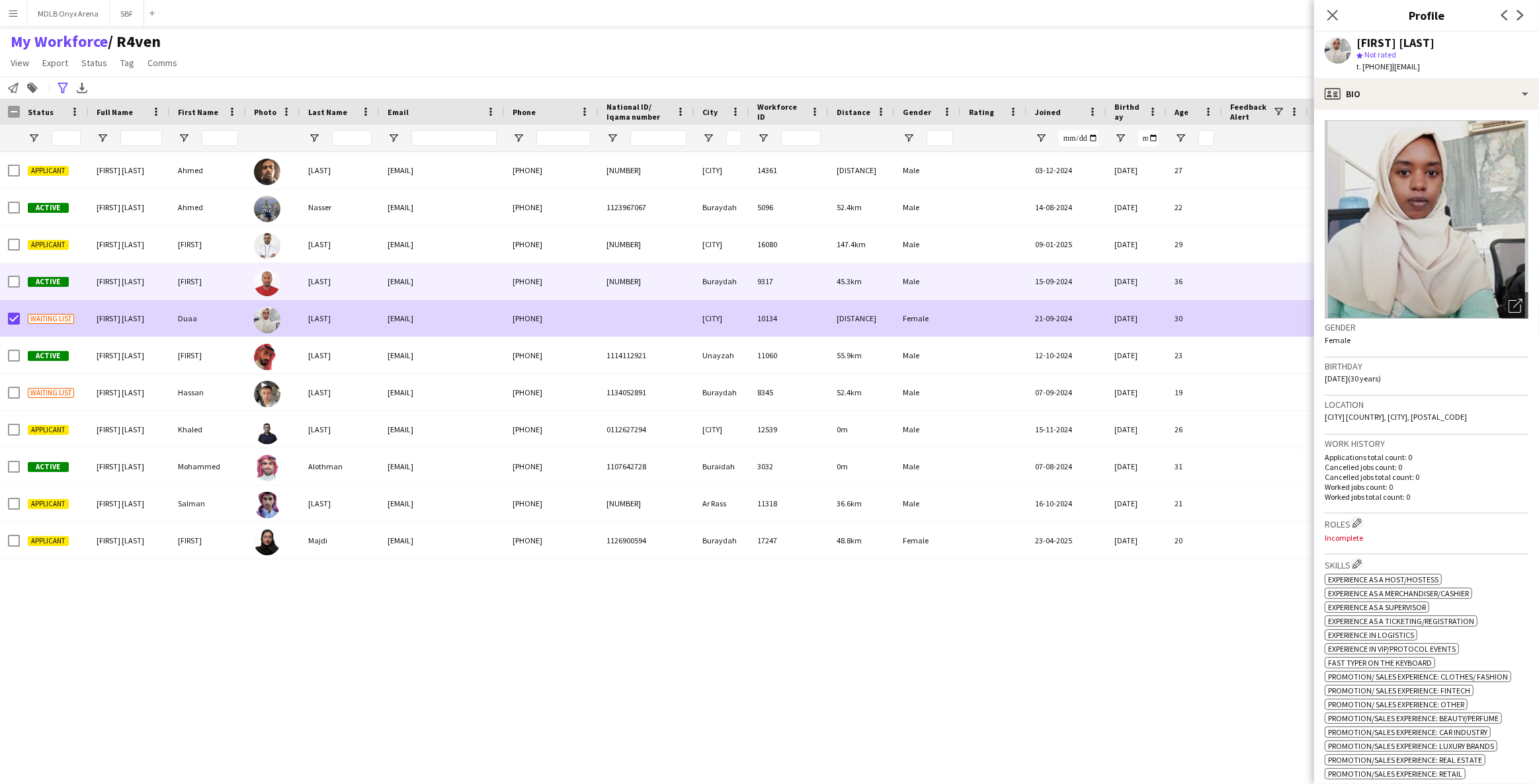 click on "[FIRST]" at bounding box center (208, 281) 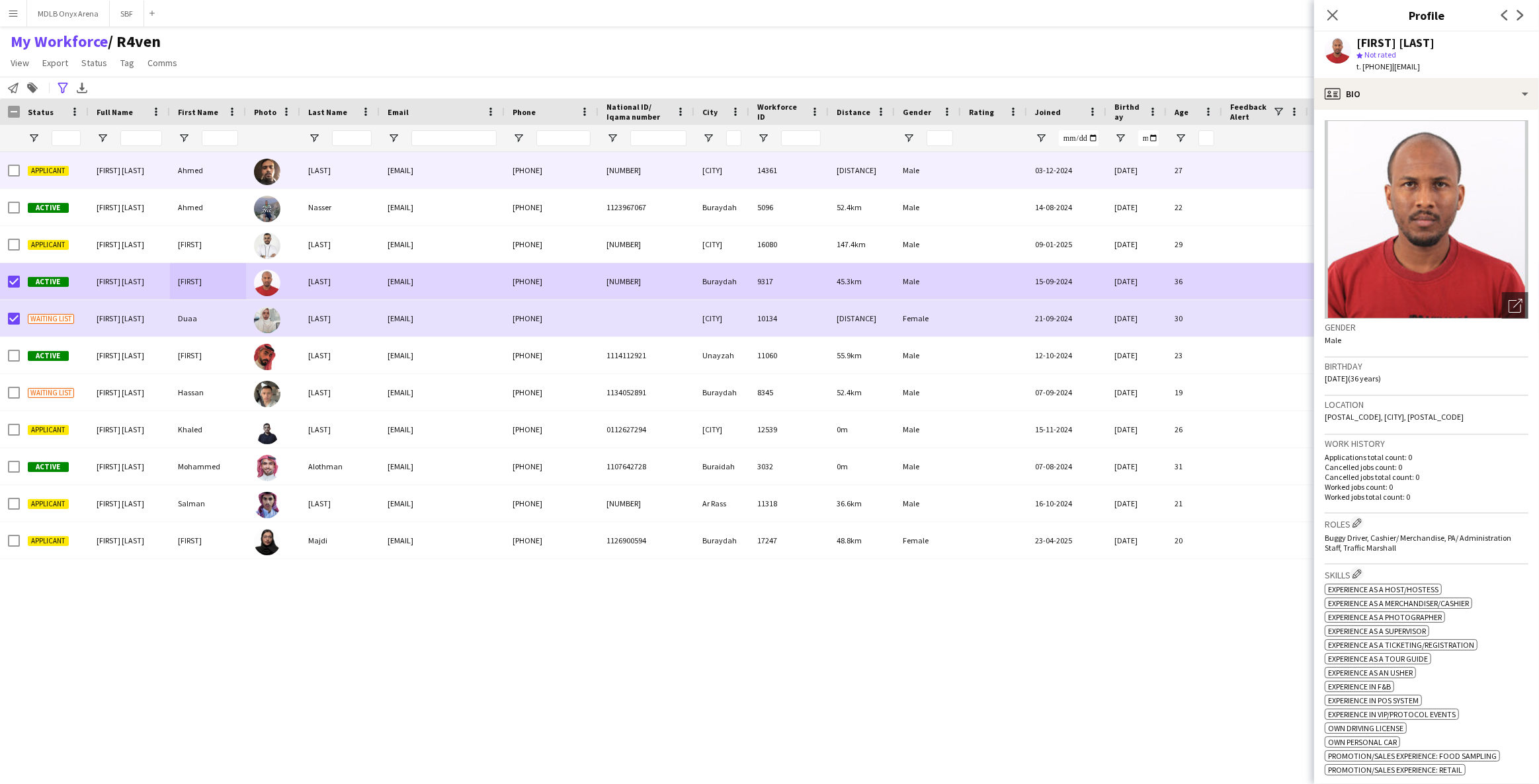 click on "[FIRST] [LAST]" at bounding box center [120, 170] 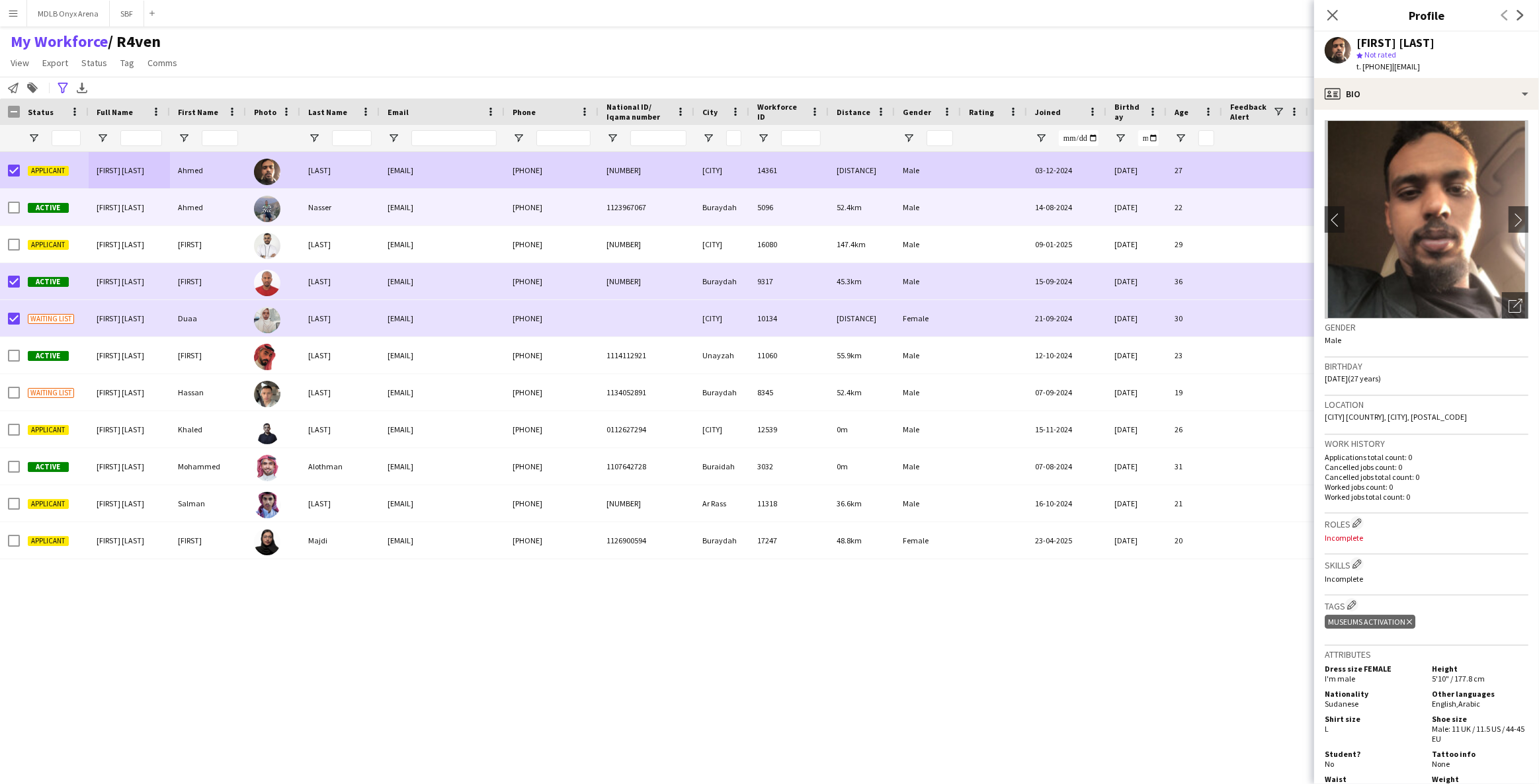 click on "[FIRST] [LAST]" at bounding box center [129, 207] 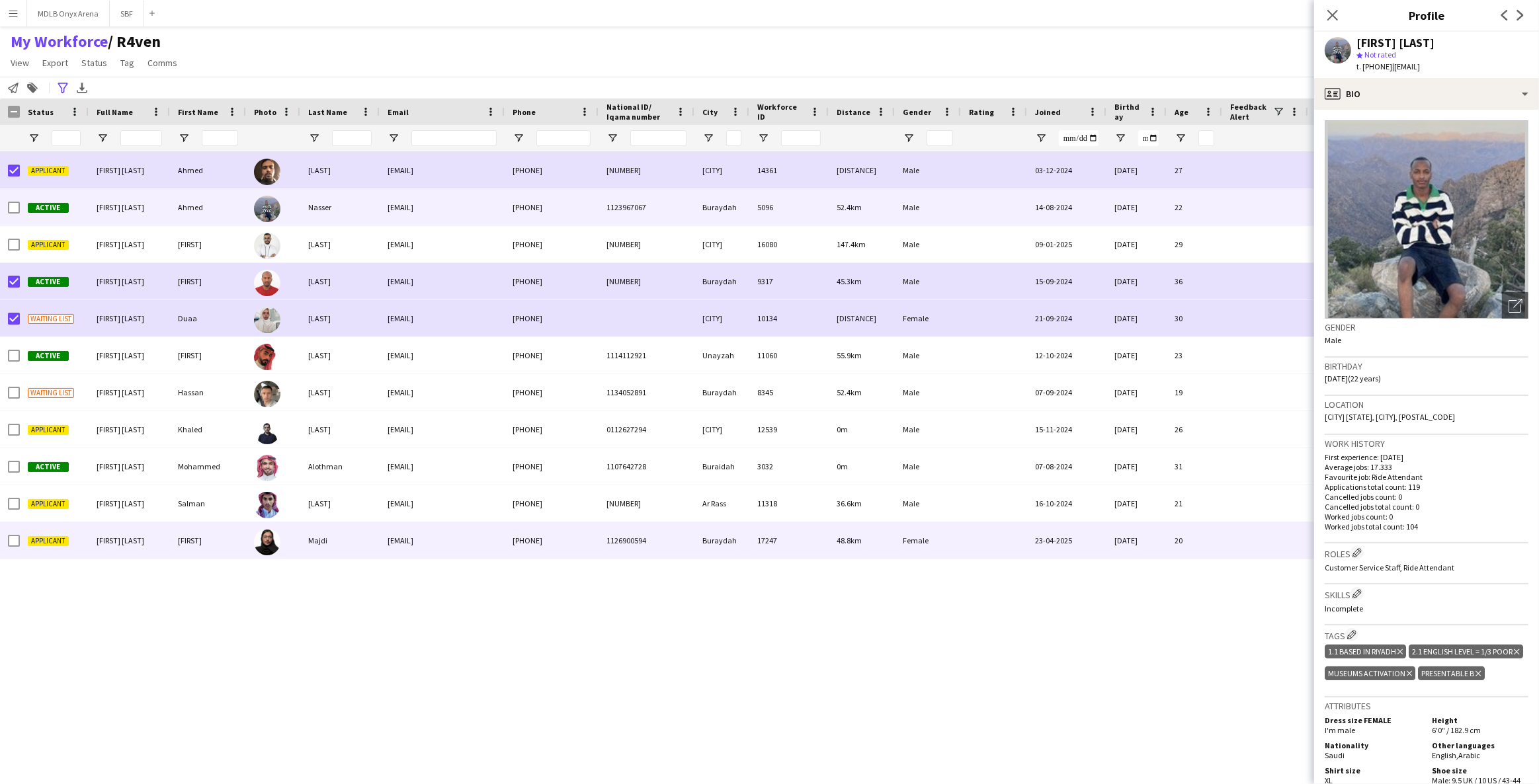 click on "[FIRST]" at bounding box center [208, 540] 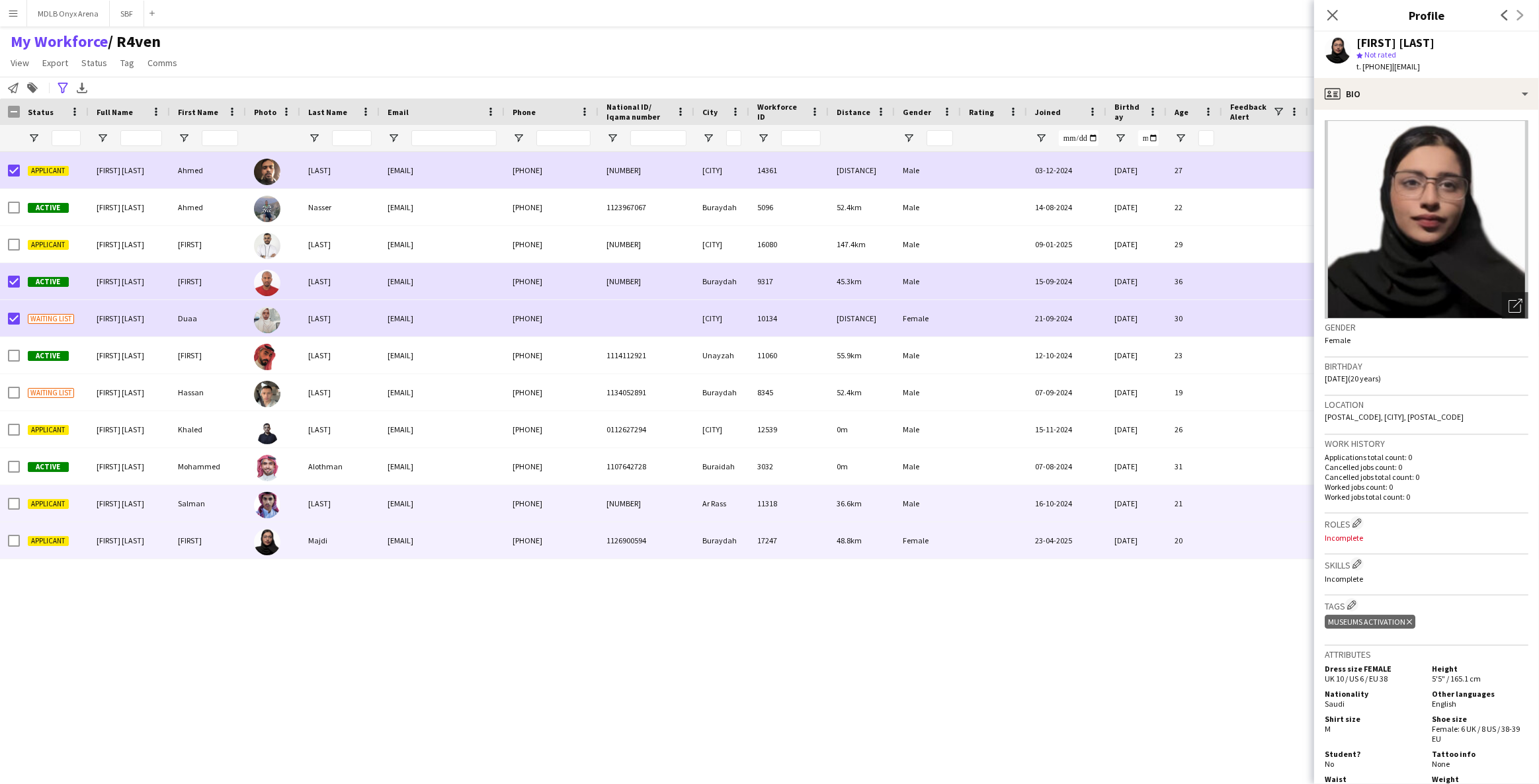 click on "Salman" at bounding box center (208, 503) 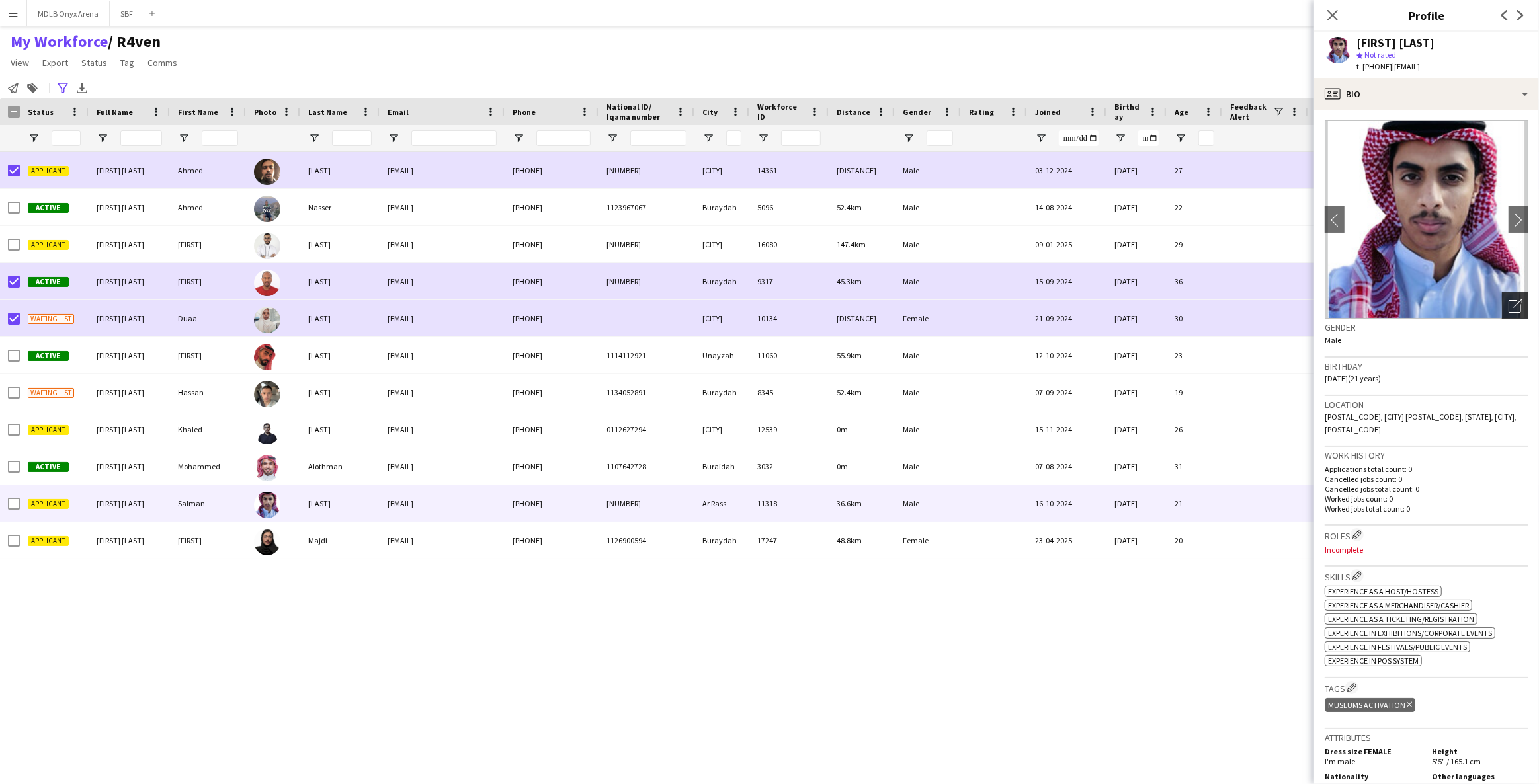 click 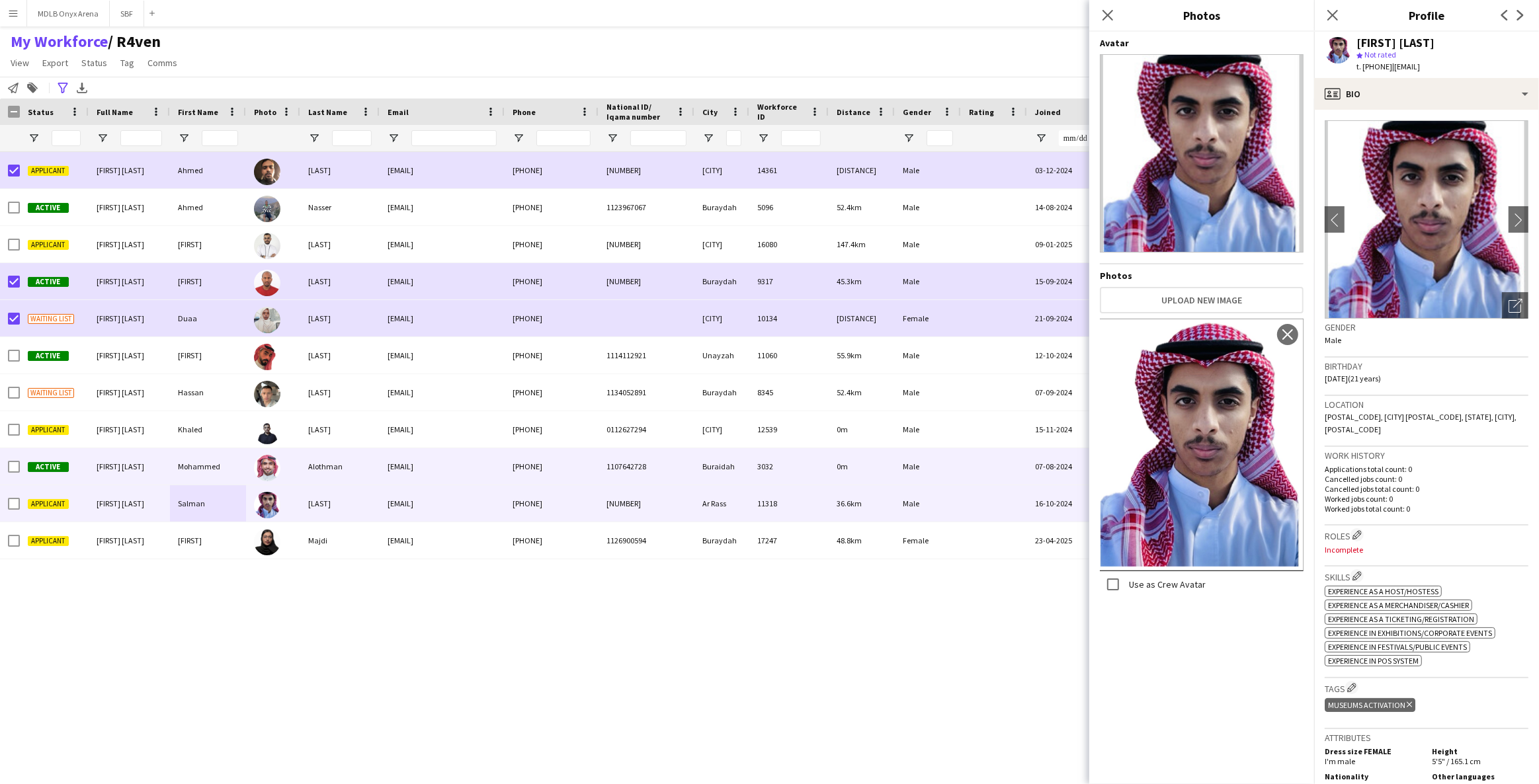 click on "[EMAIL]" at bounding box center (442, 466) 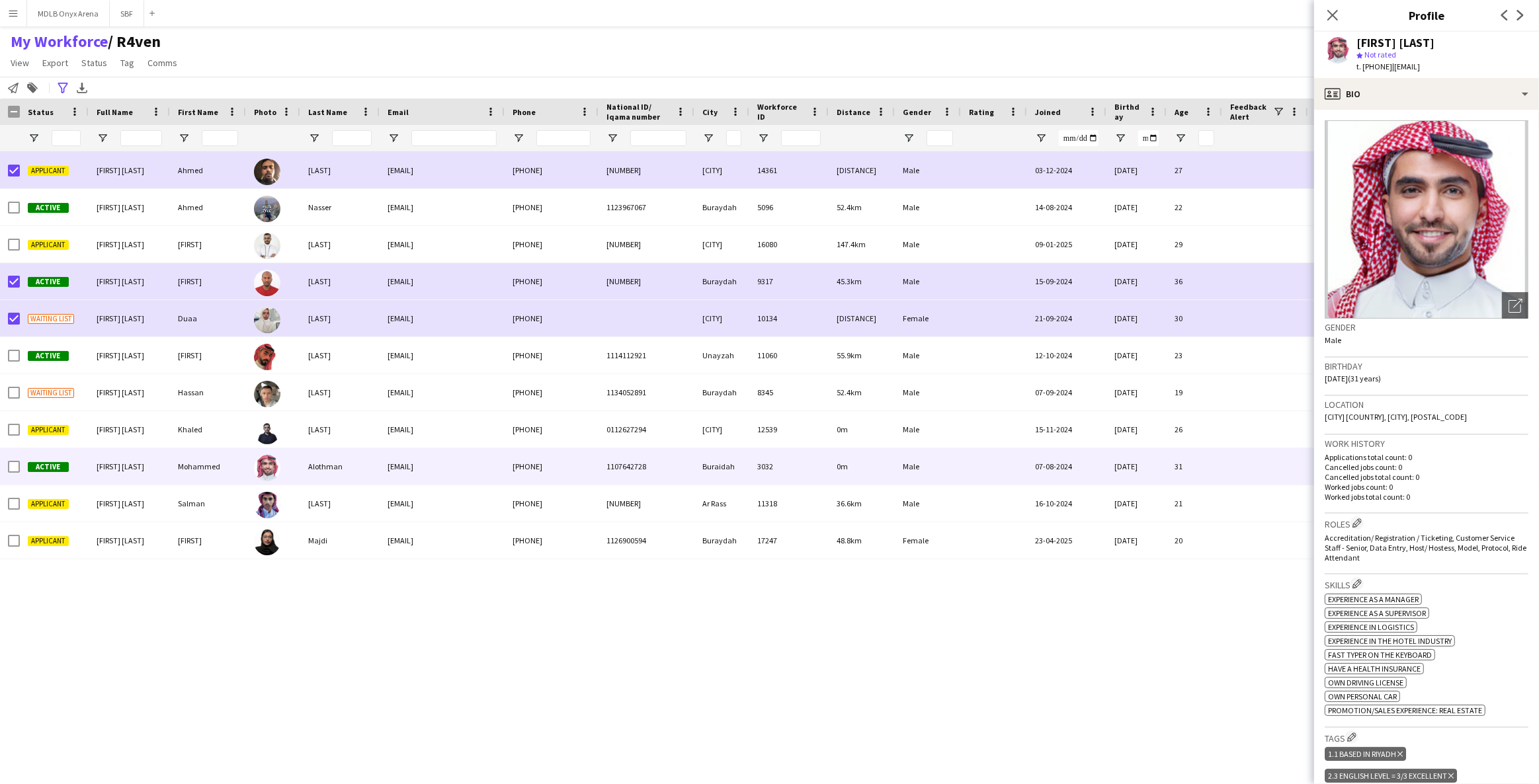 scroll, scrollTop: 0, scrollLeft: 0, axis: both 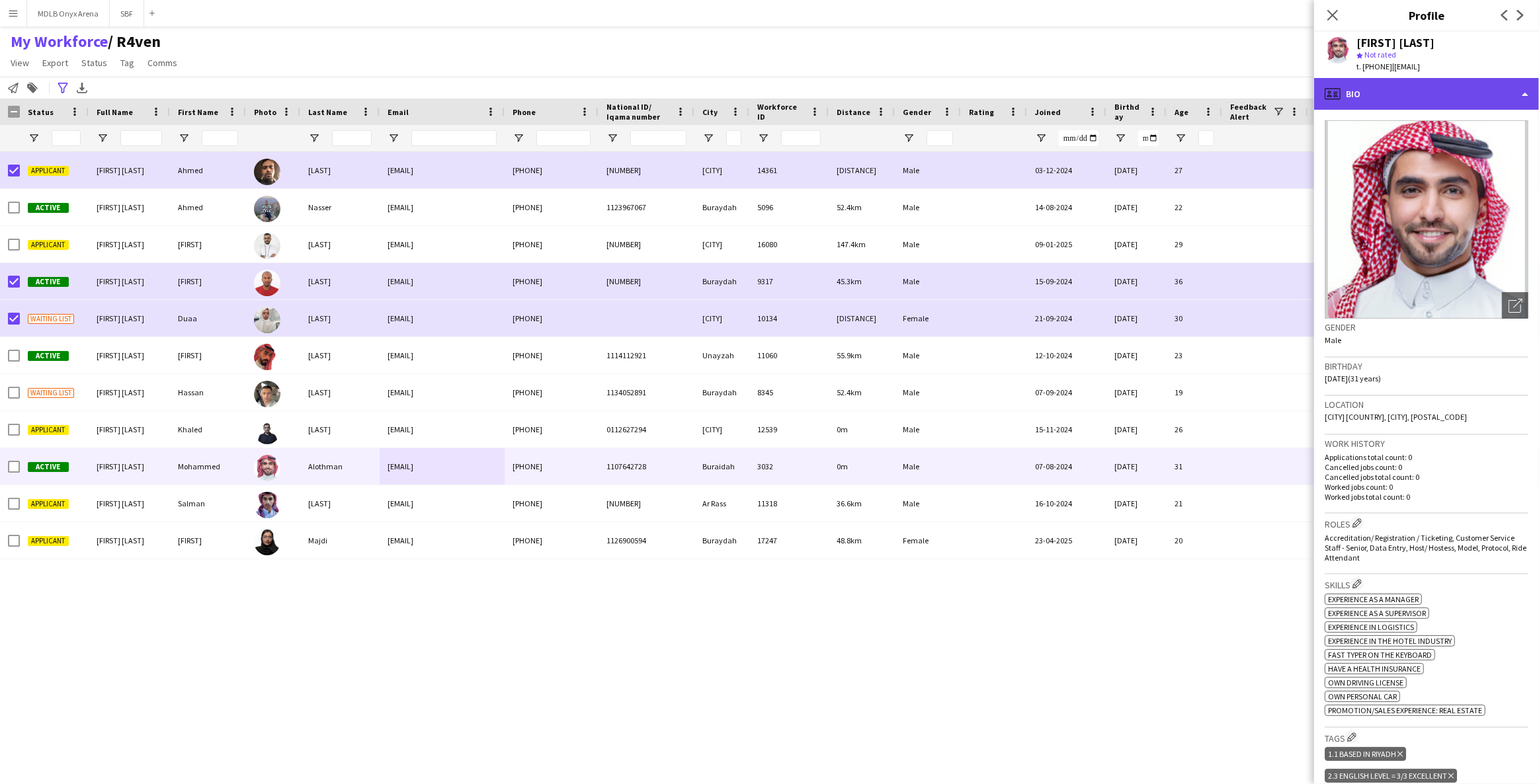 click on "profile
Bio" 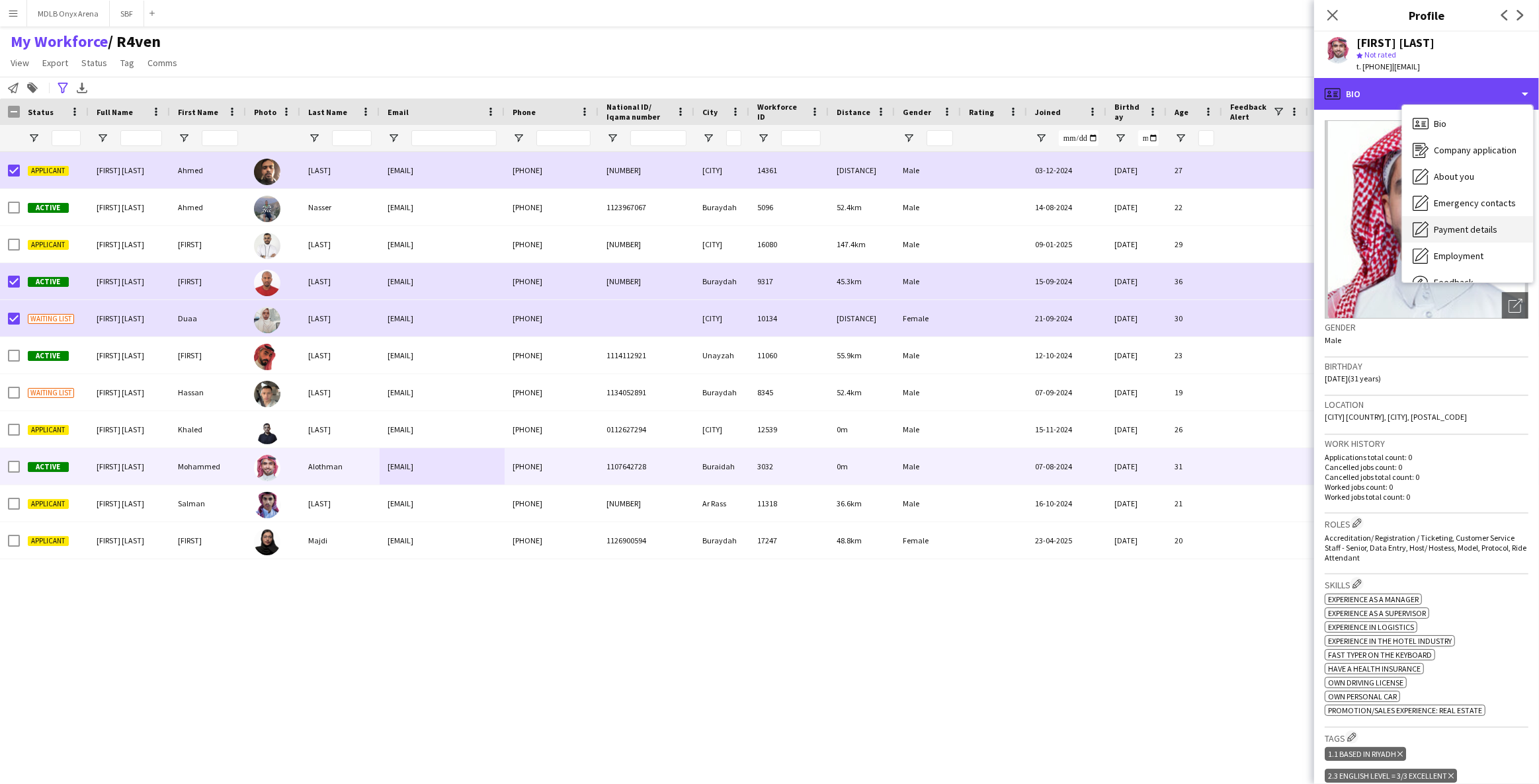 scroll, scrollTop: 44, scrollLeft: 0, axis: vertical 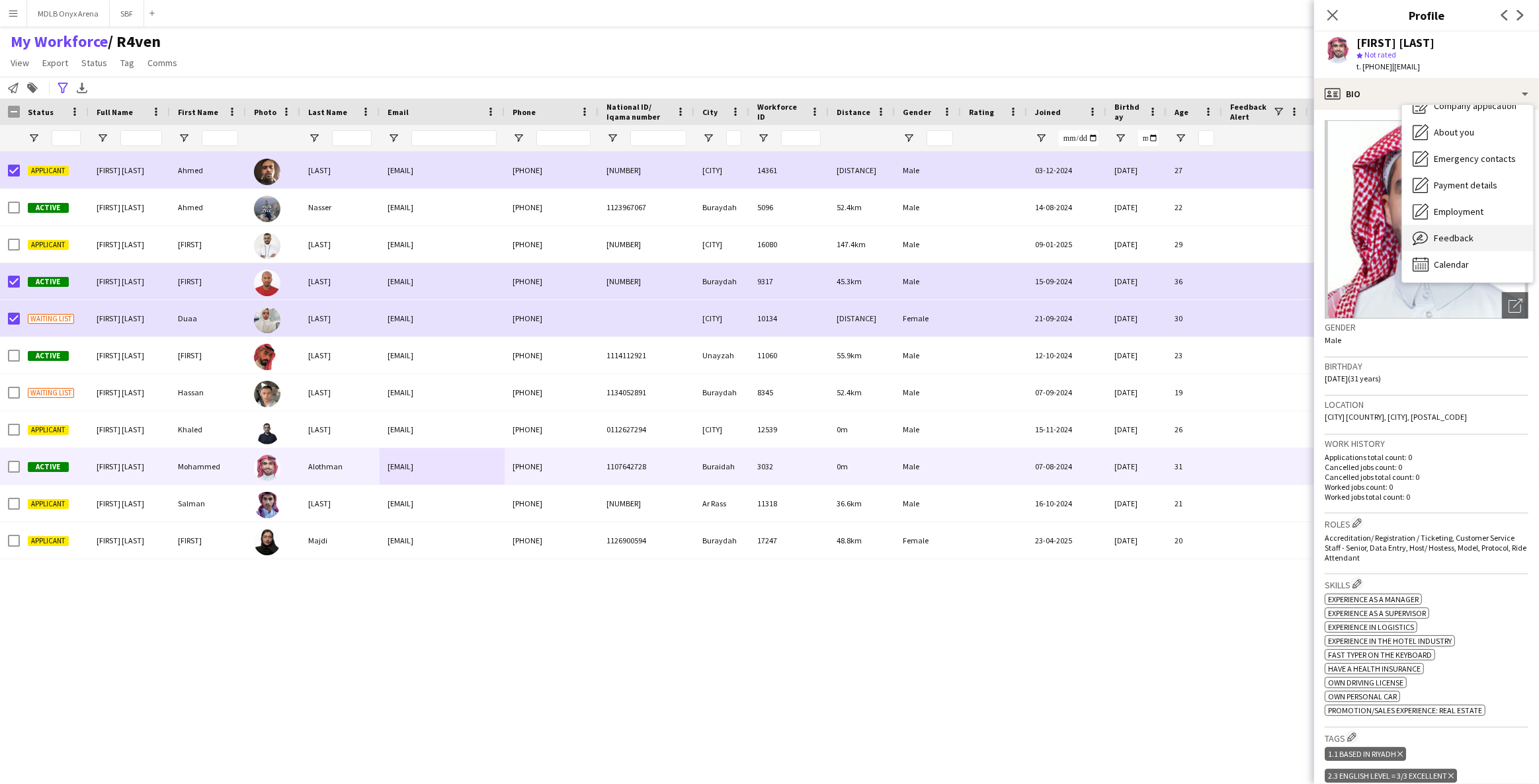 click on "Feedback" at bounding box center (1454, 238) 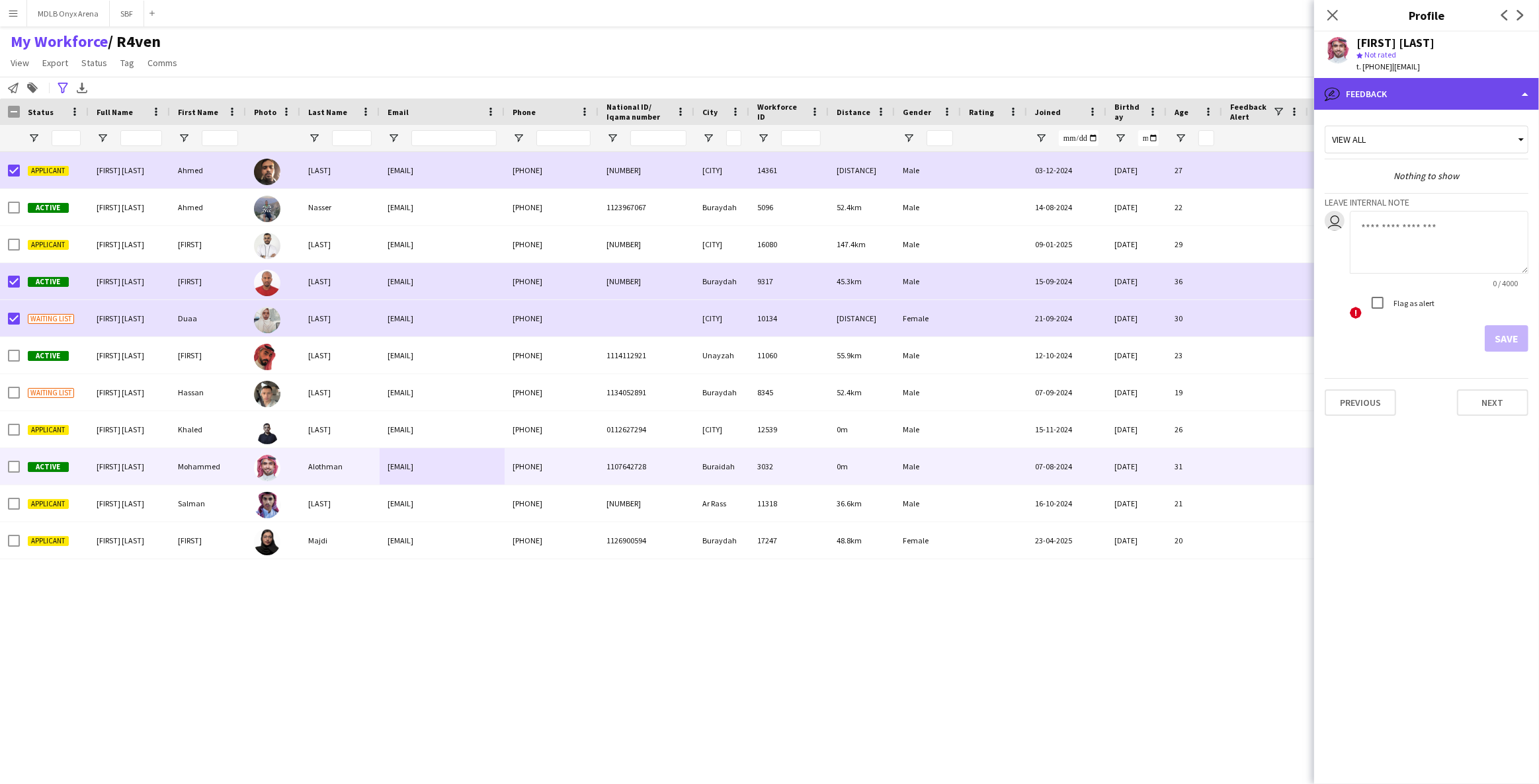 click on "bubble-pencil
Feedback" 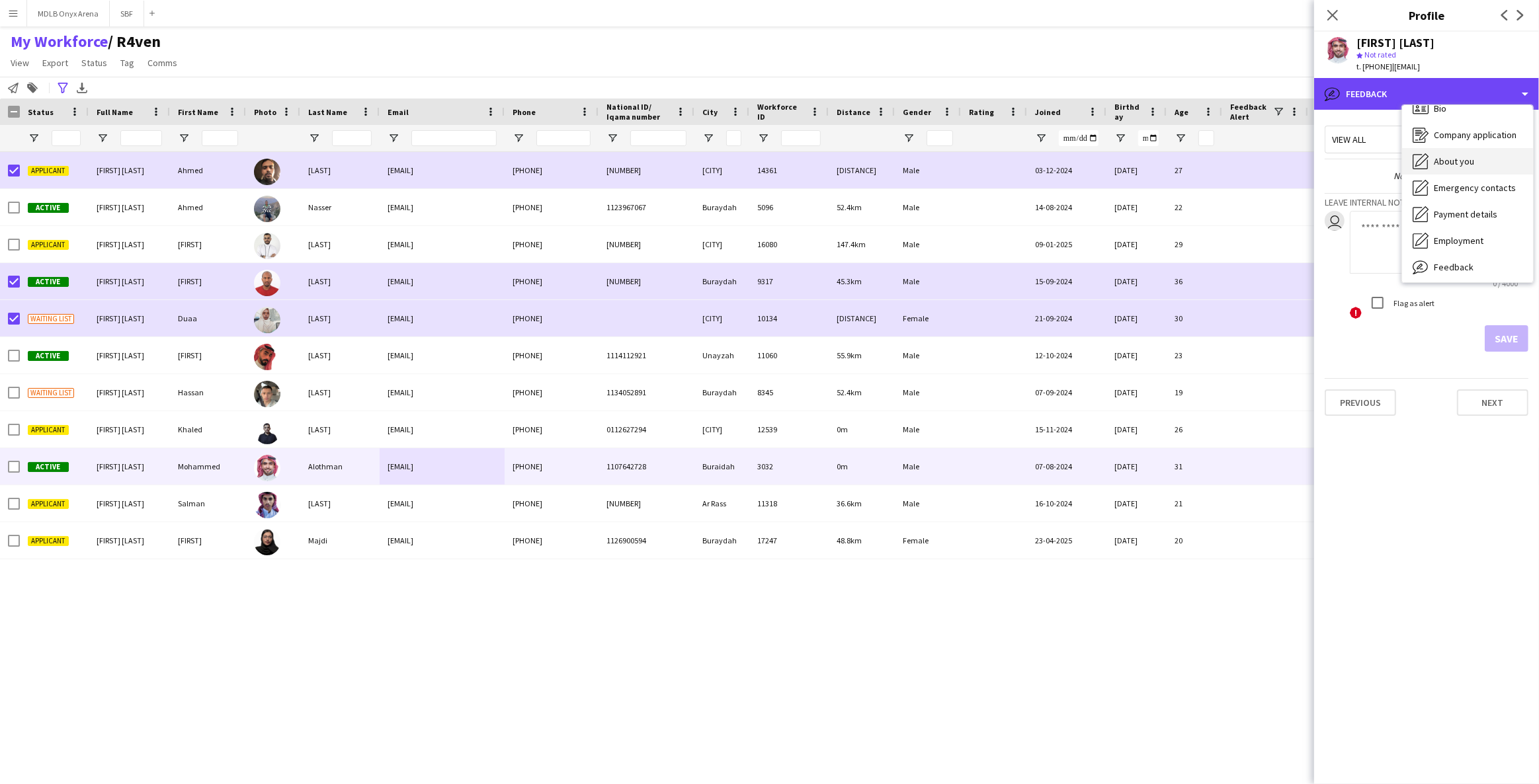 scroll, scrollTop: 0, scrollLeft: 0, axis: both 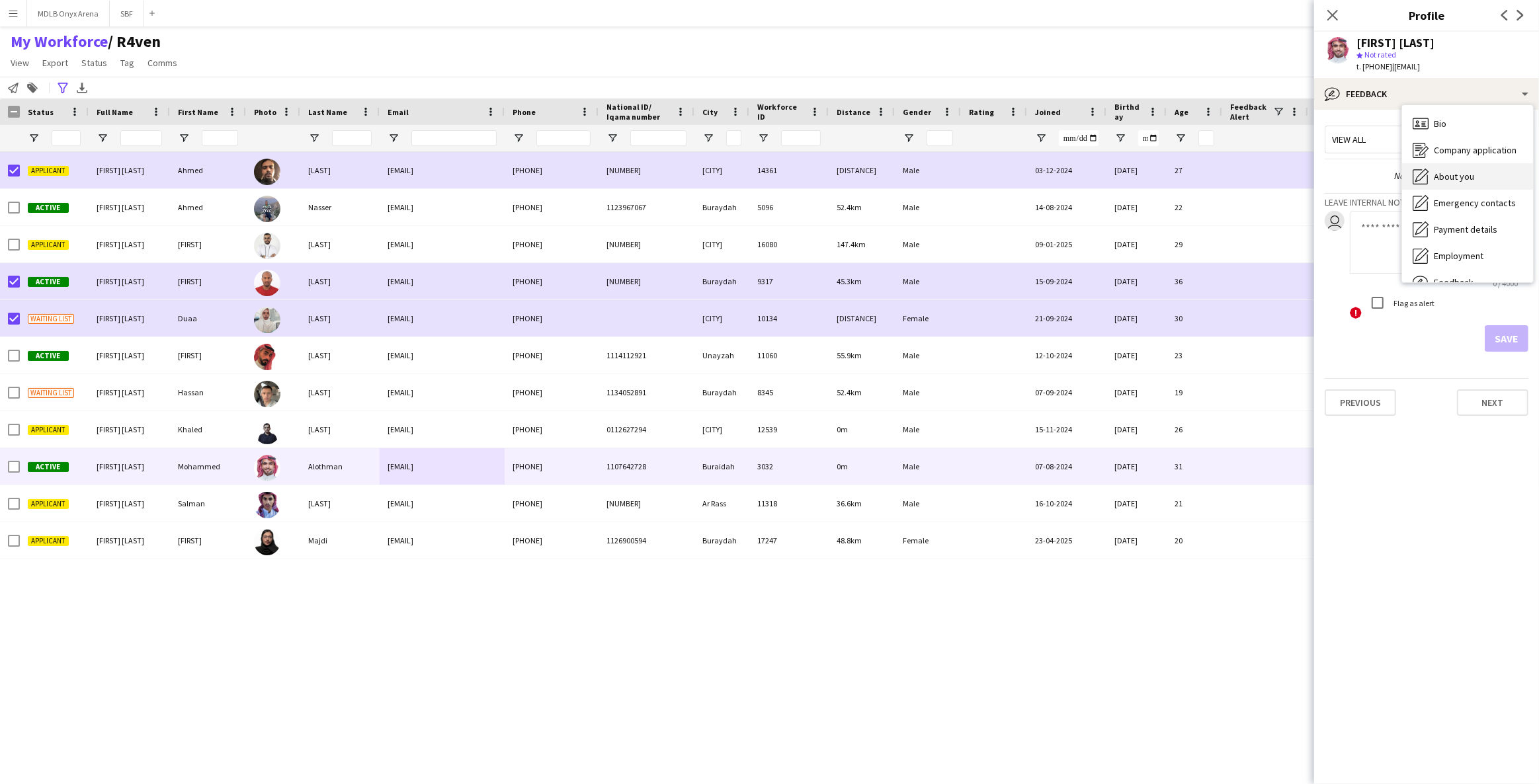 click on "Bio
Bio" at bounding box center [1468, 124] 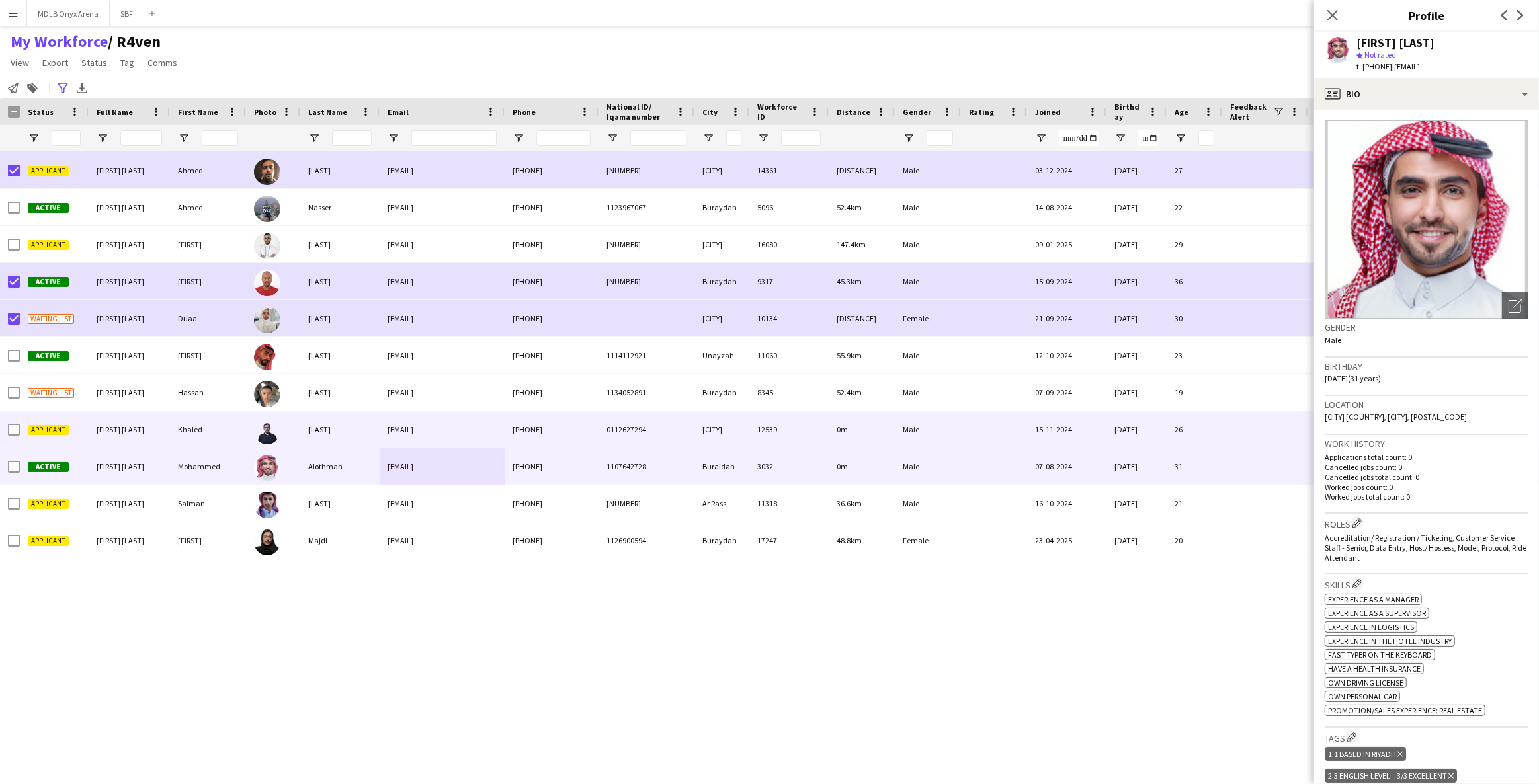 click on "Khaled" at bounding box center (208, 429) 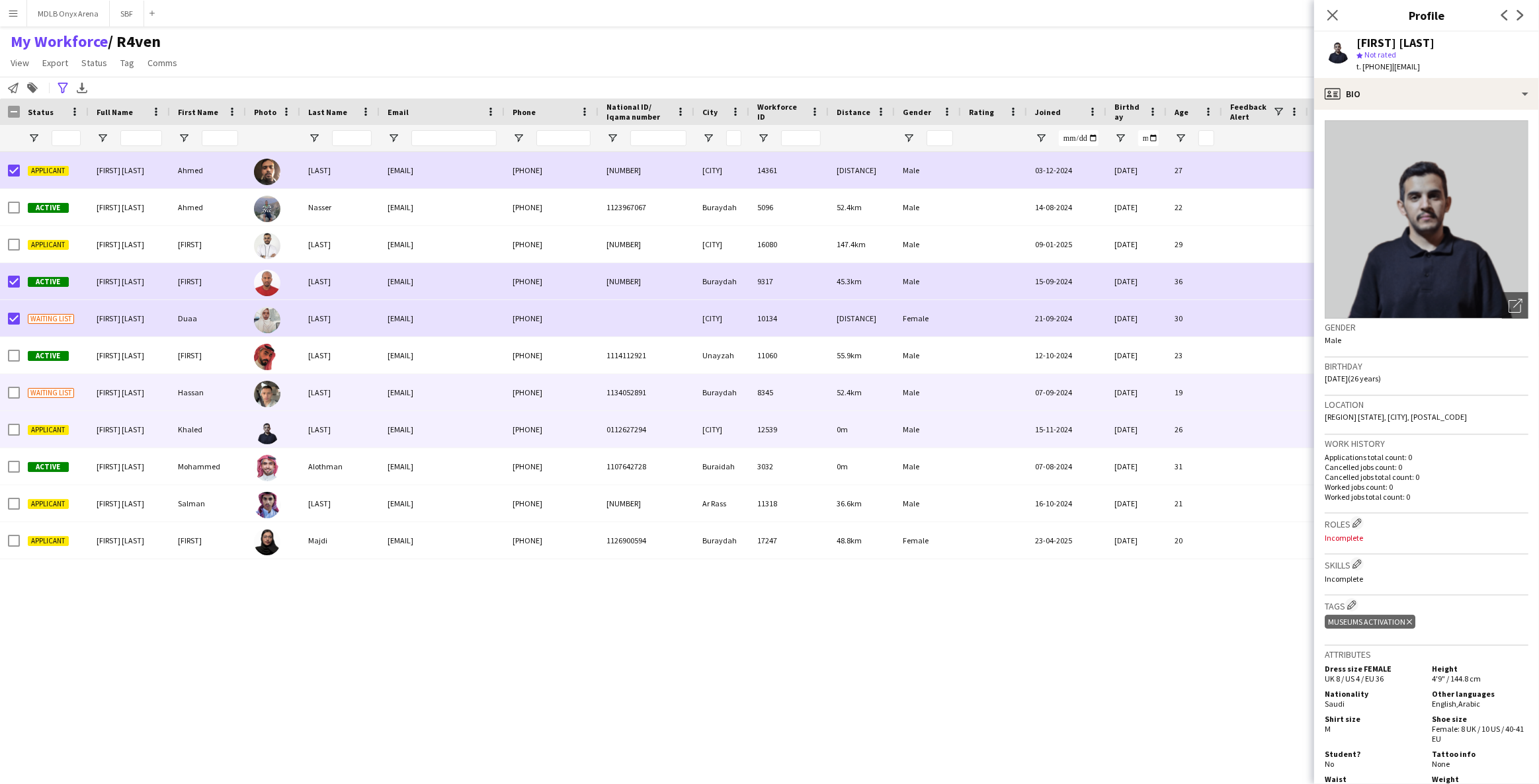 click on "Hassan" at bounding box center (208, 392) 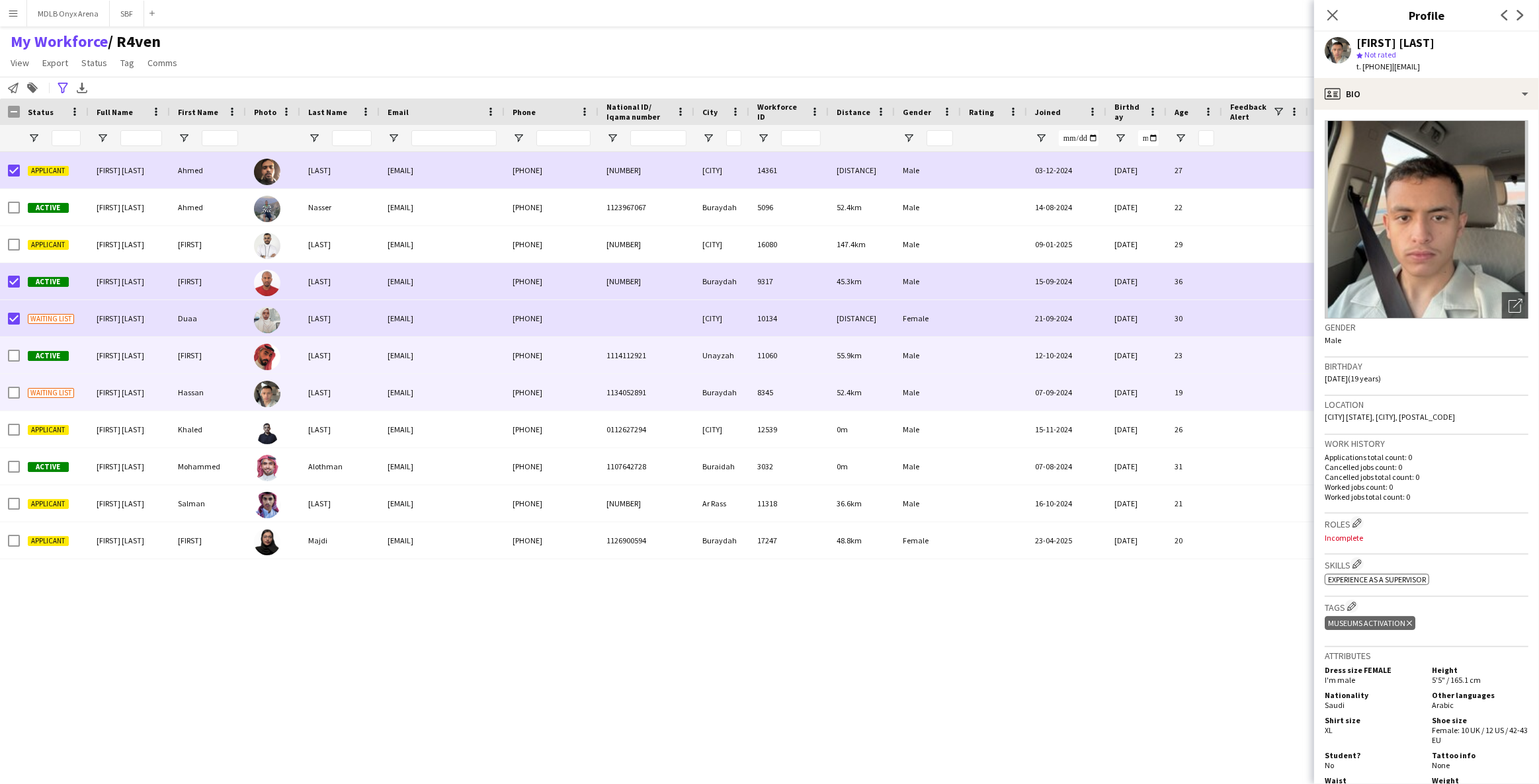 click on "[EMAIL]" at bounding box center [442, 355] 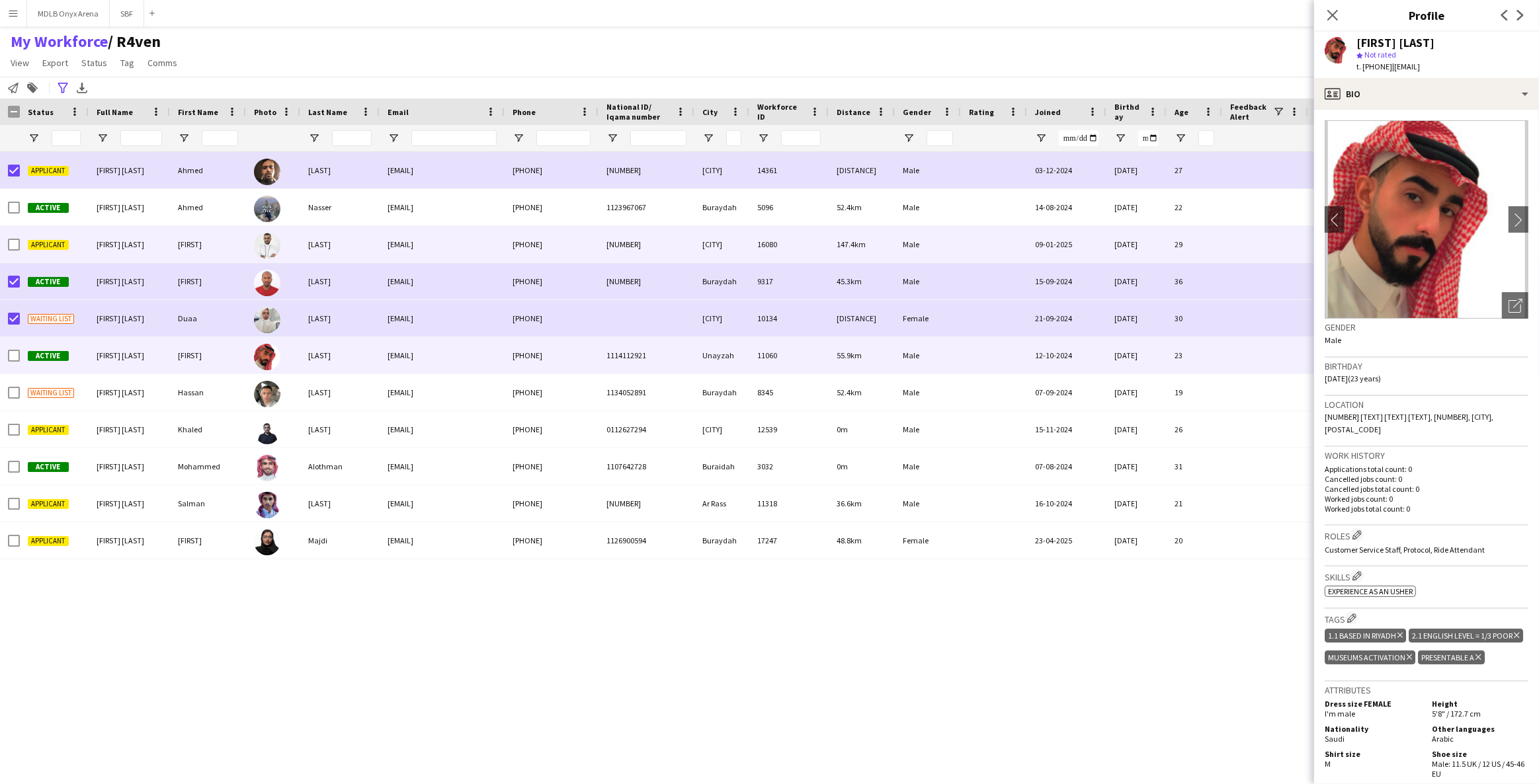 click on "[FIRST] [LAST]" at bounding box center (129, 244) 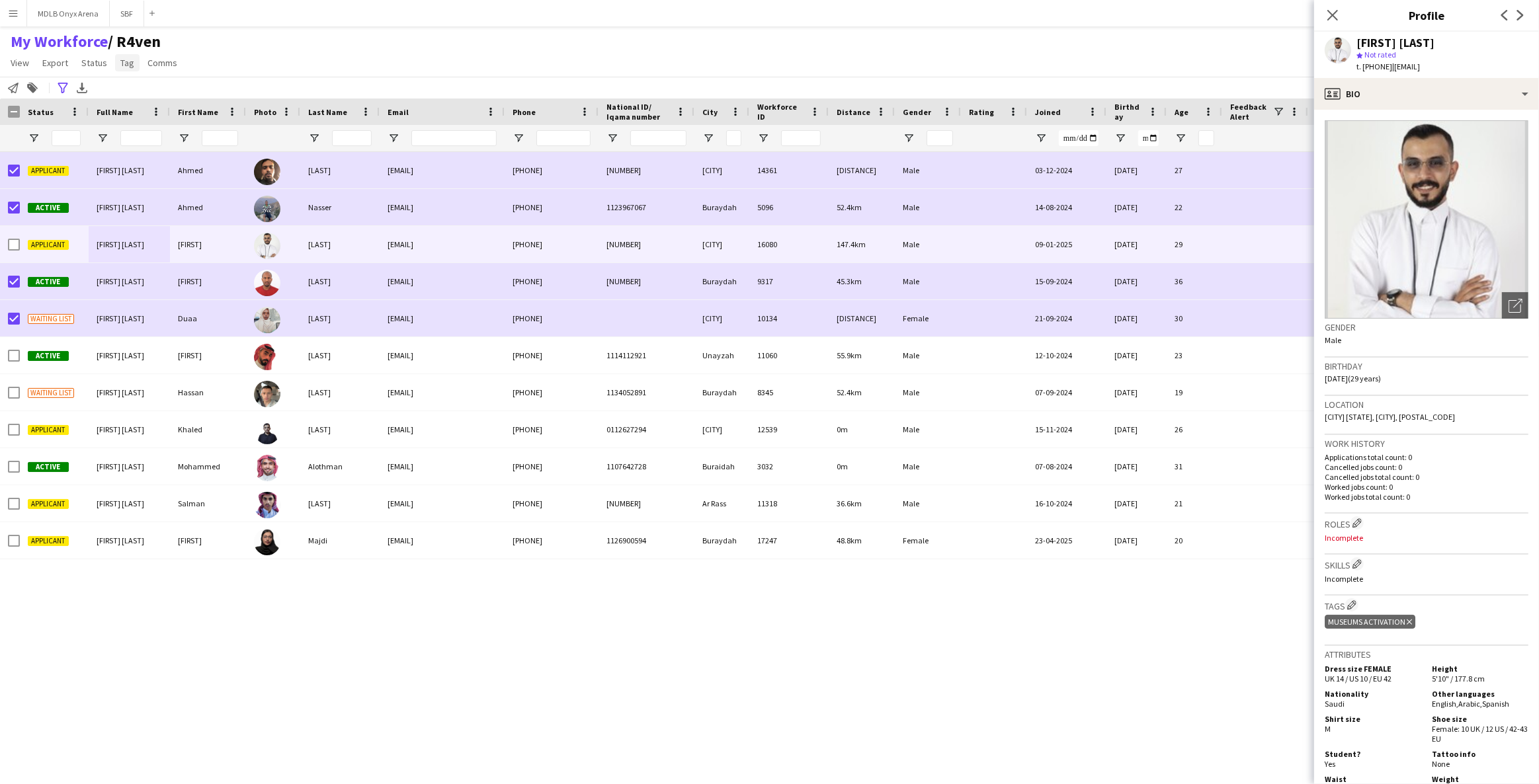 click on "Tag" 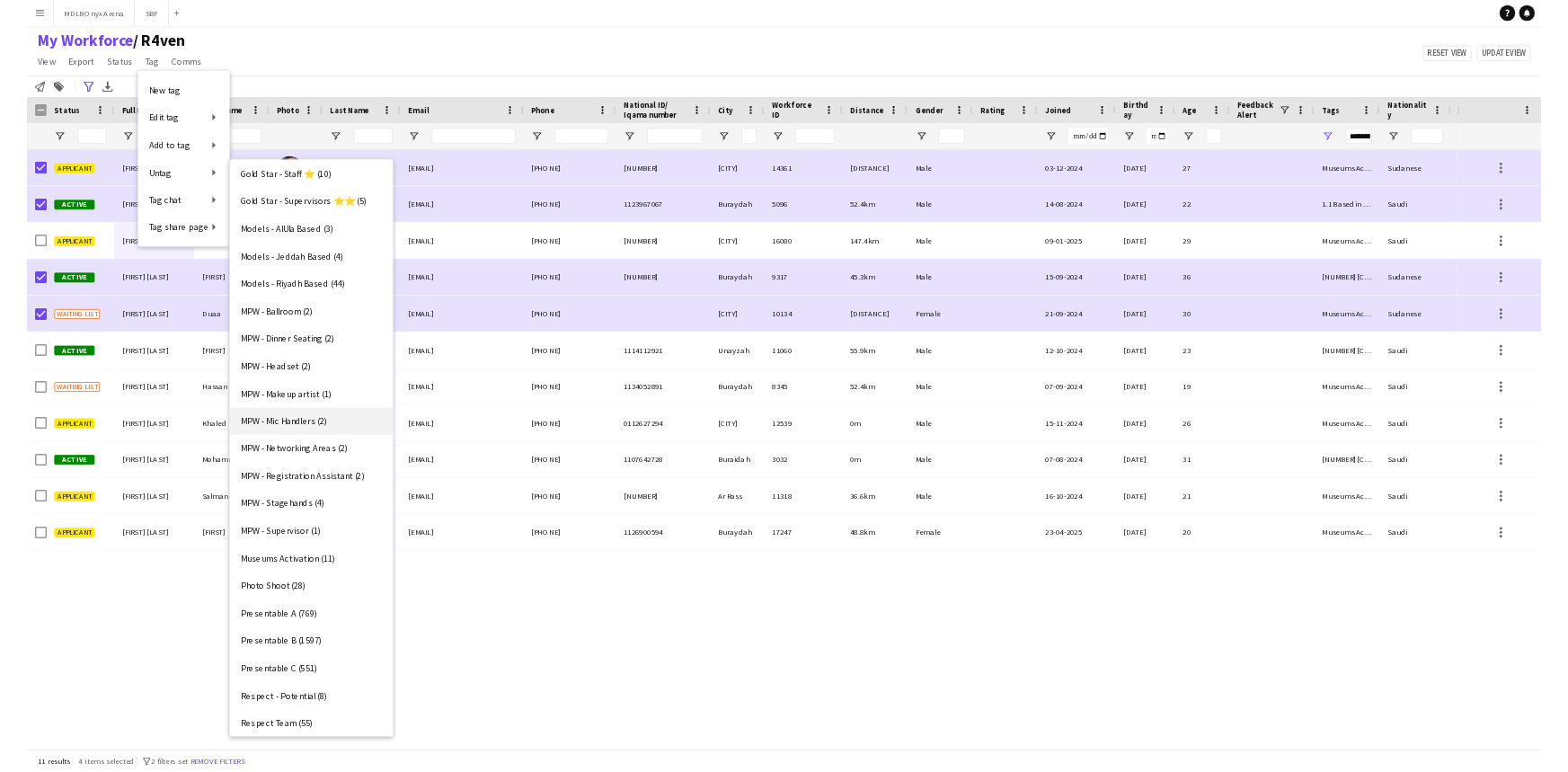 scroll, scrollTop: 653, scrollLeft: 0, axis: vertical 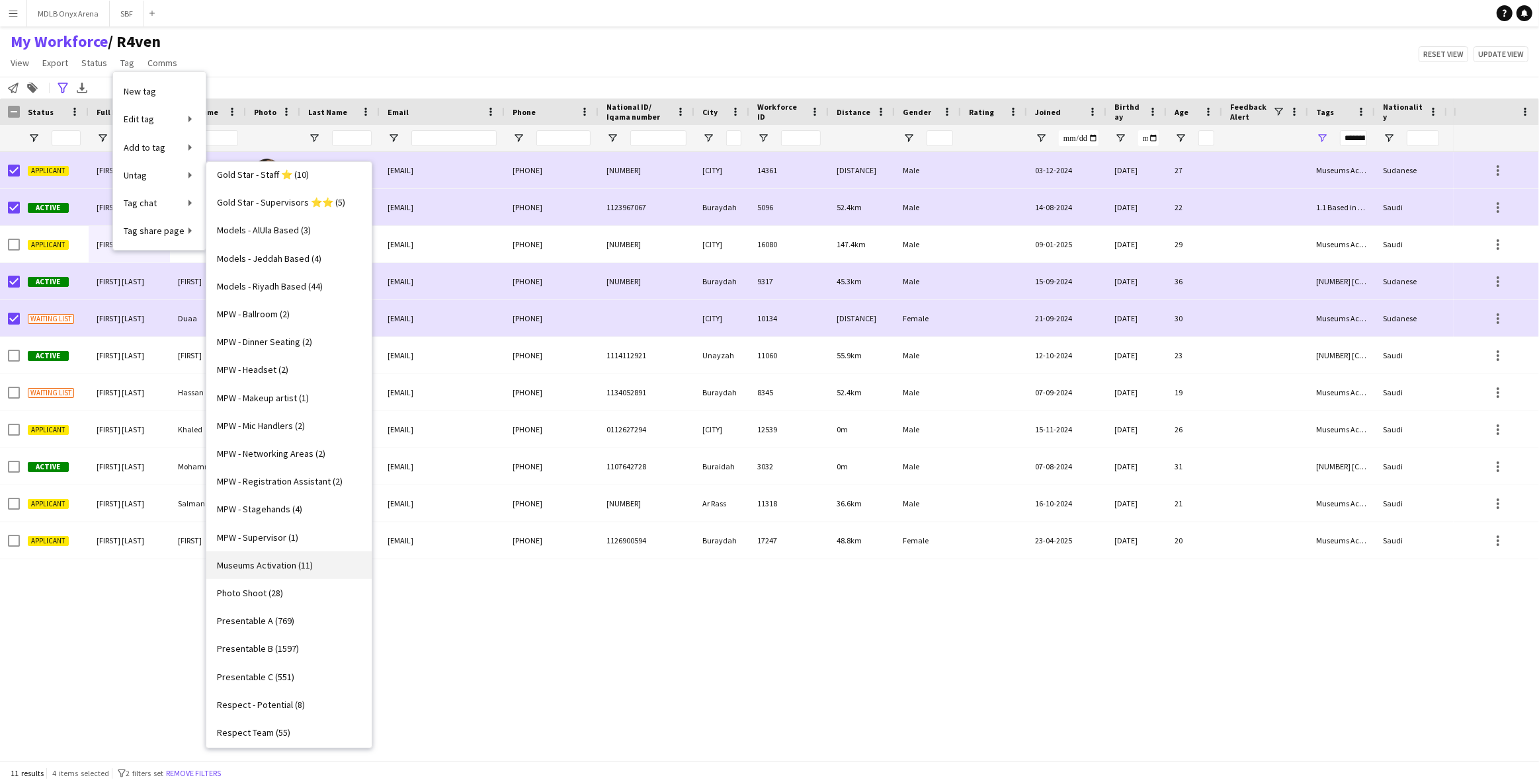 click on "Museums Activation  (11)" at bounding box center [289, 565] 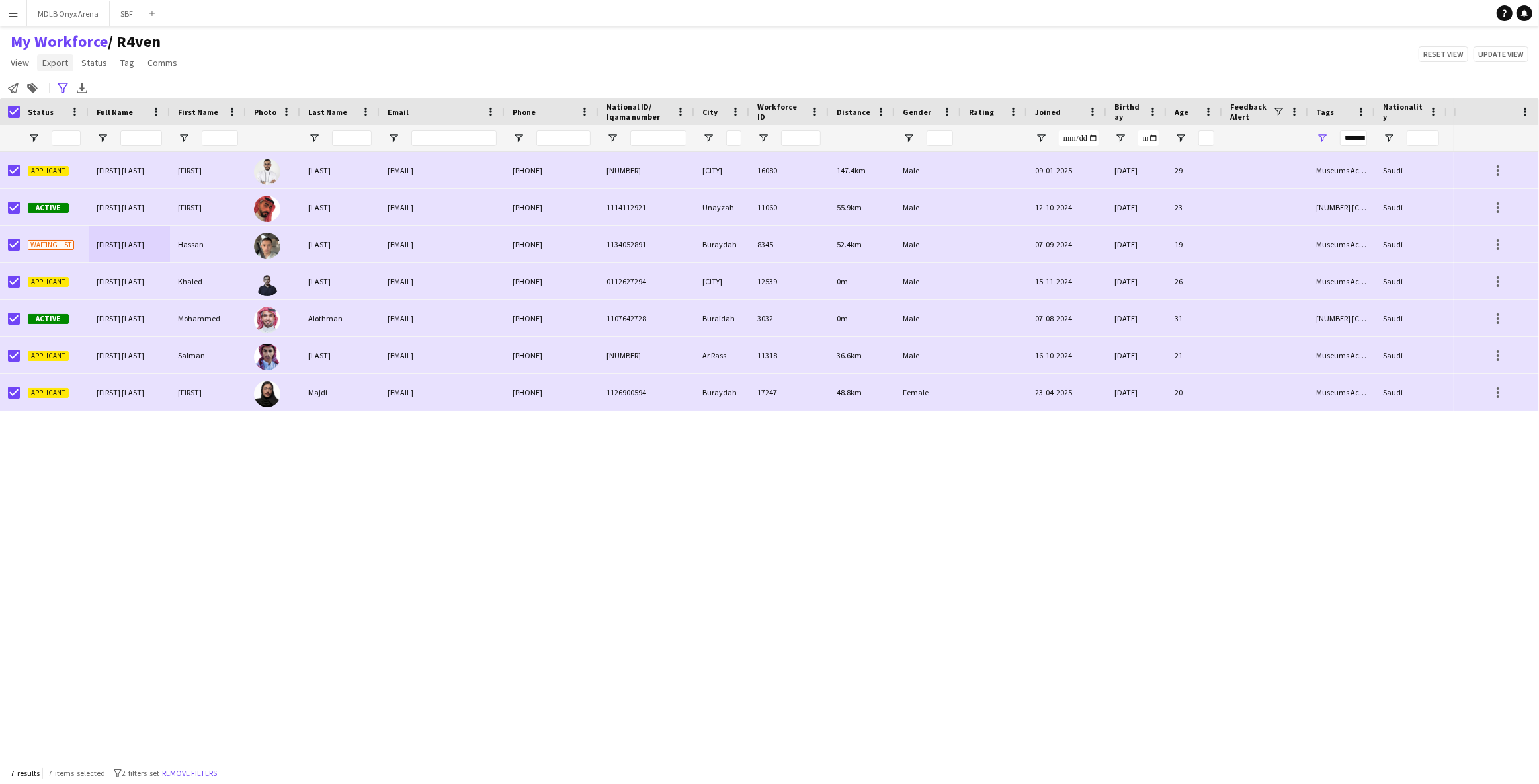 click on "Export" 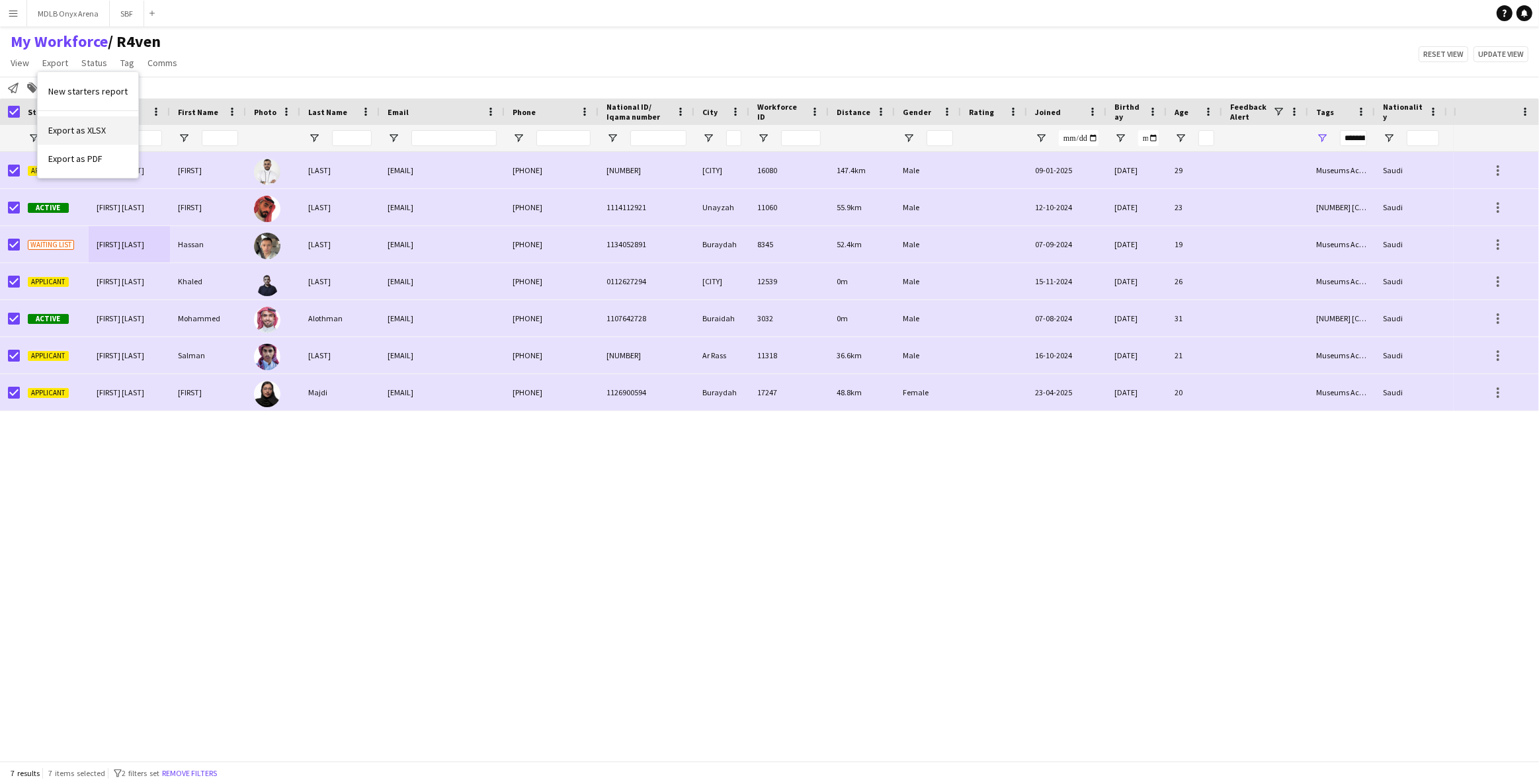 click on "Export as XLSX" at bounding box center [88, 130] 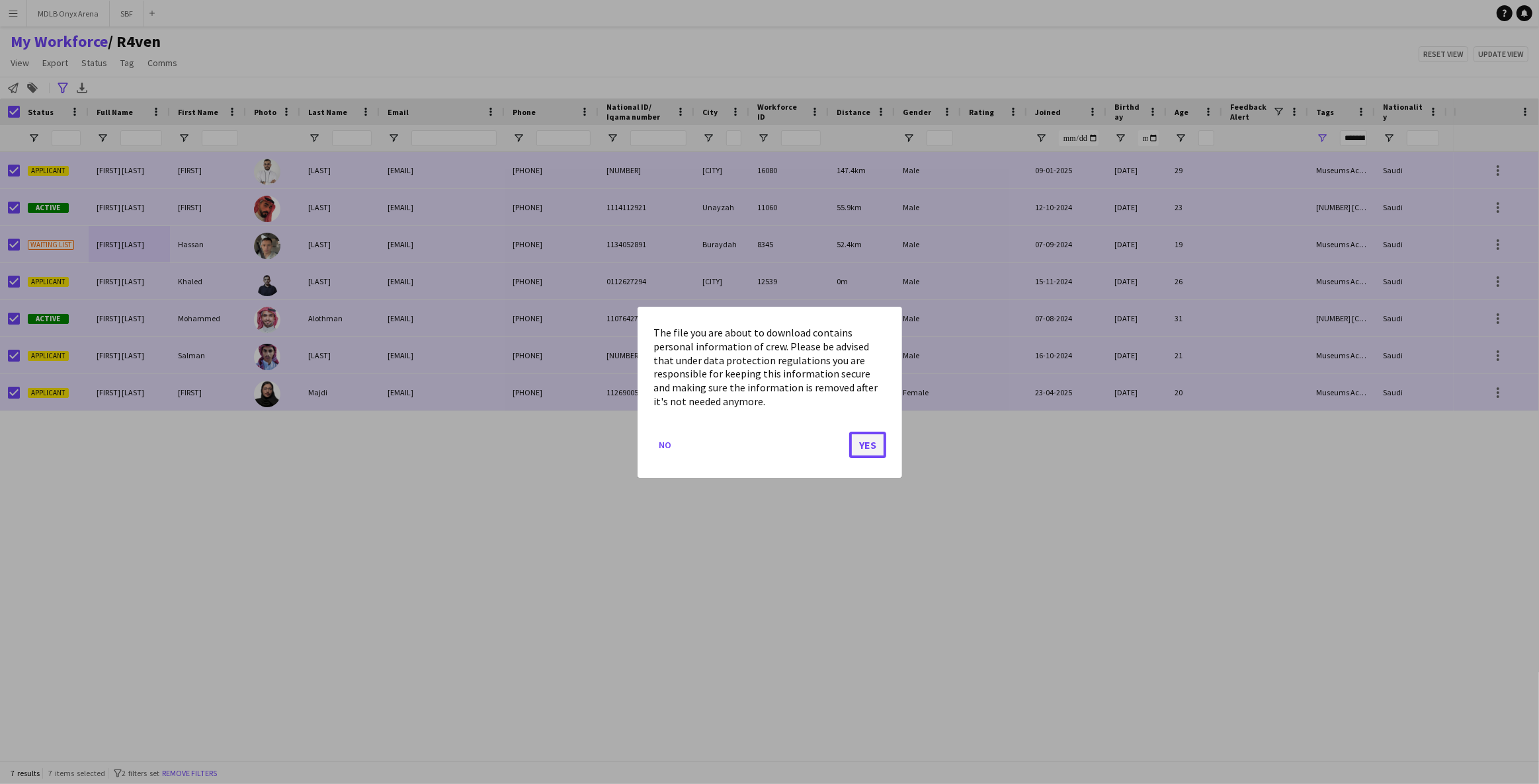 click on "Yes" 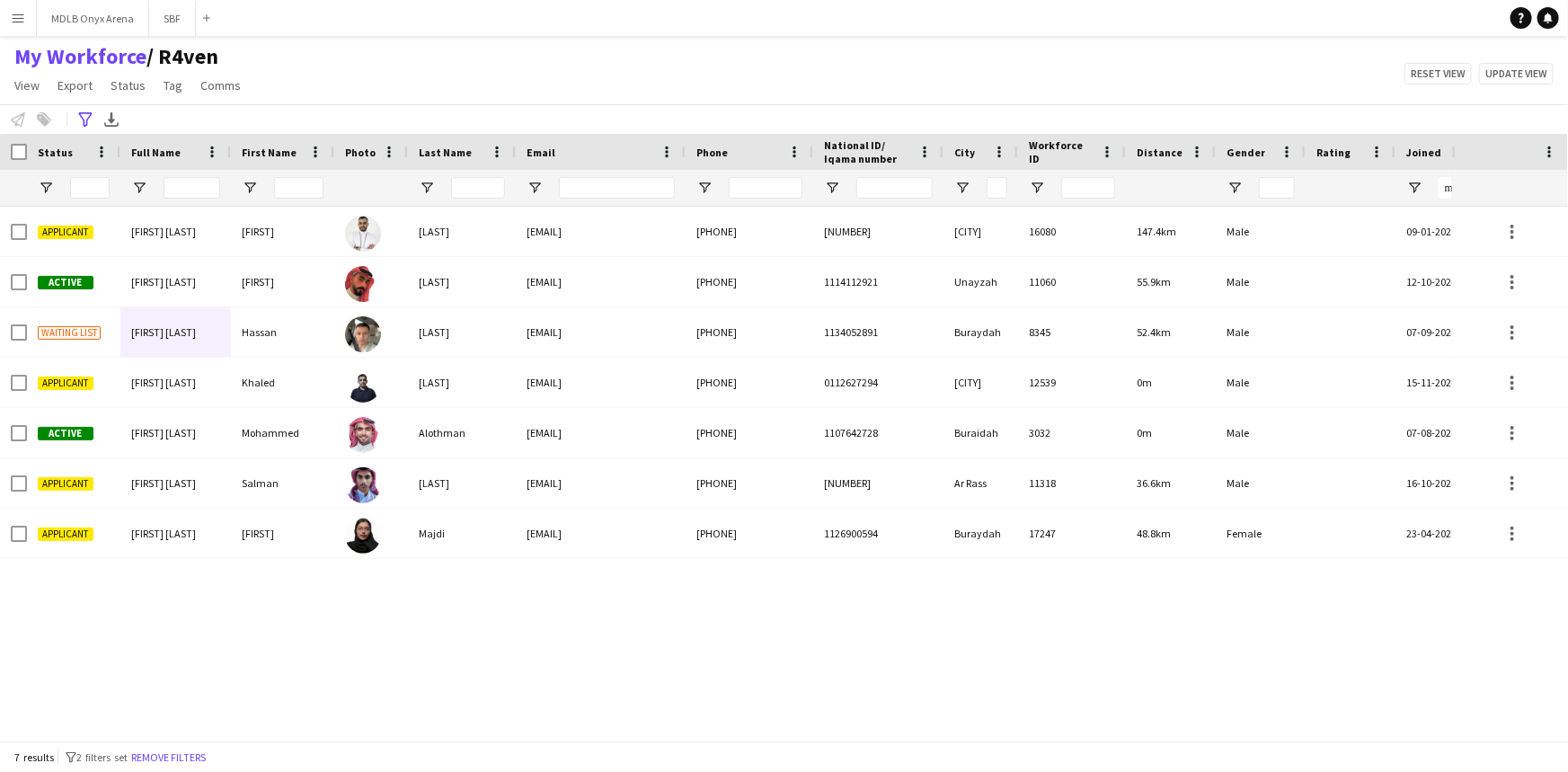 click on "/ R4ven" 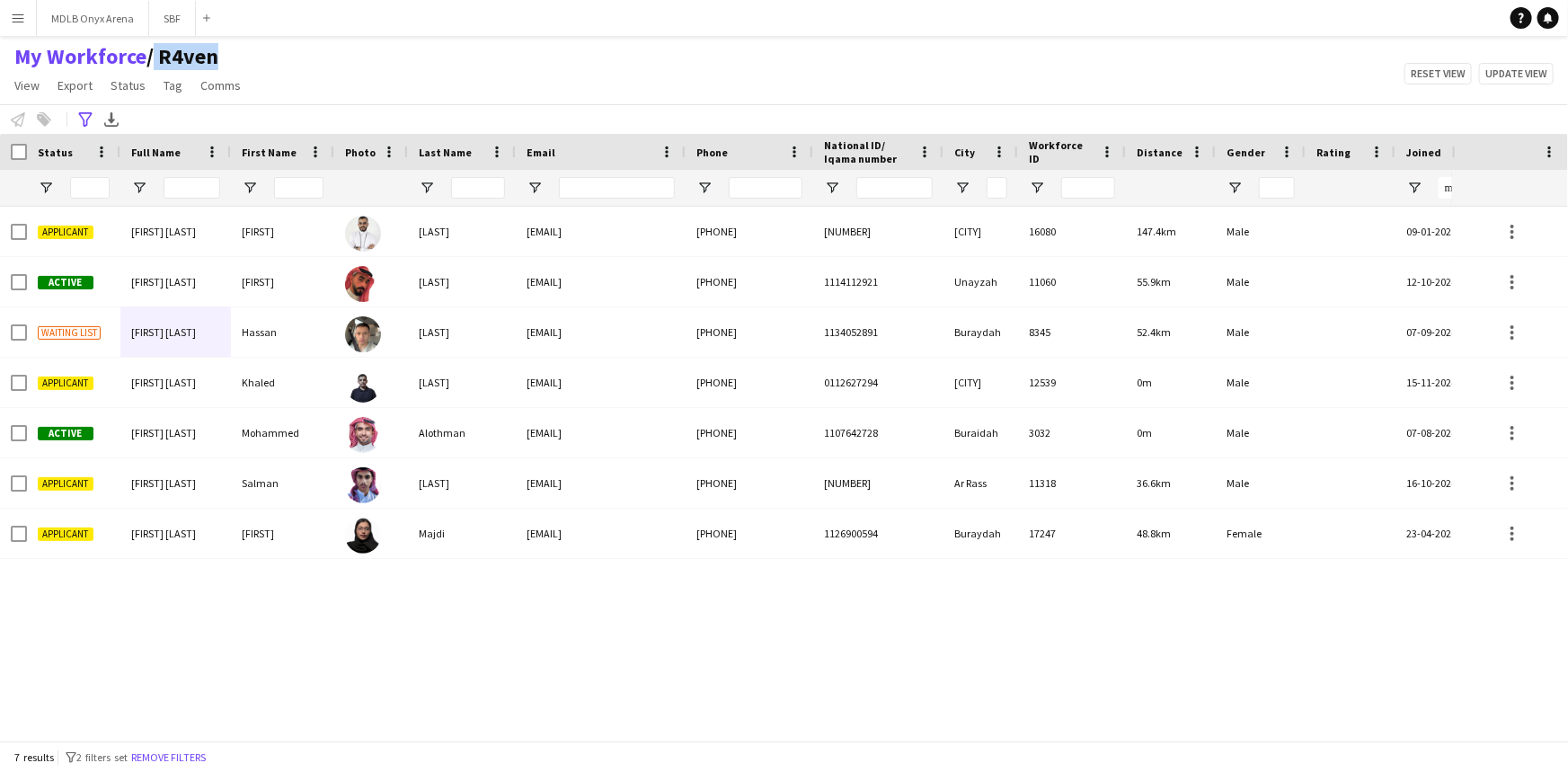 click on "/ R4ven" 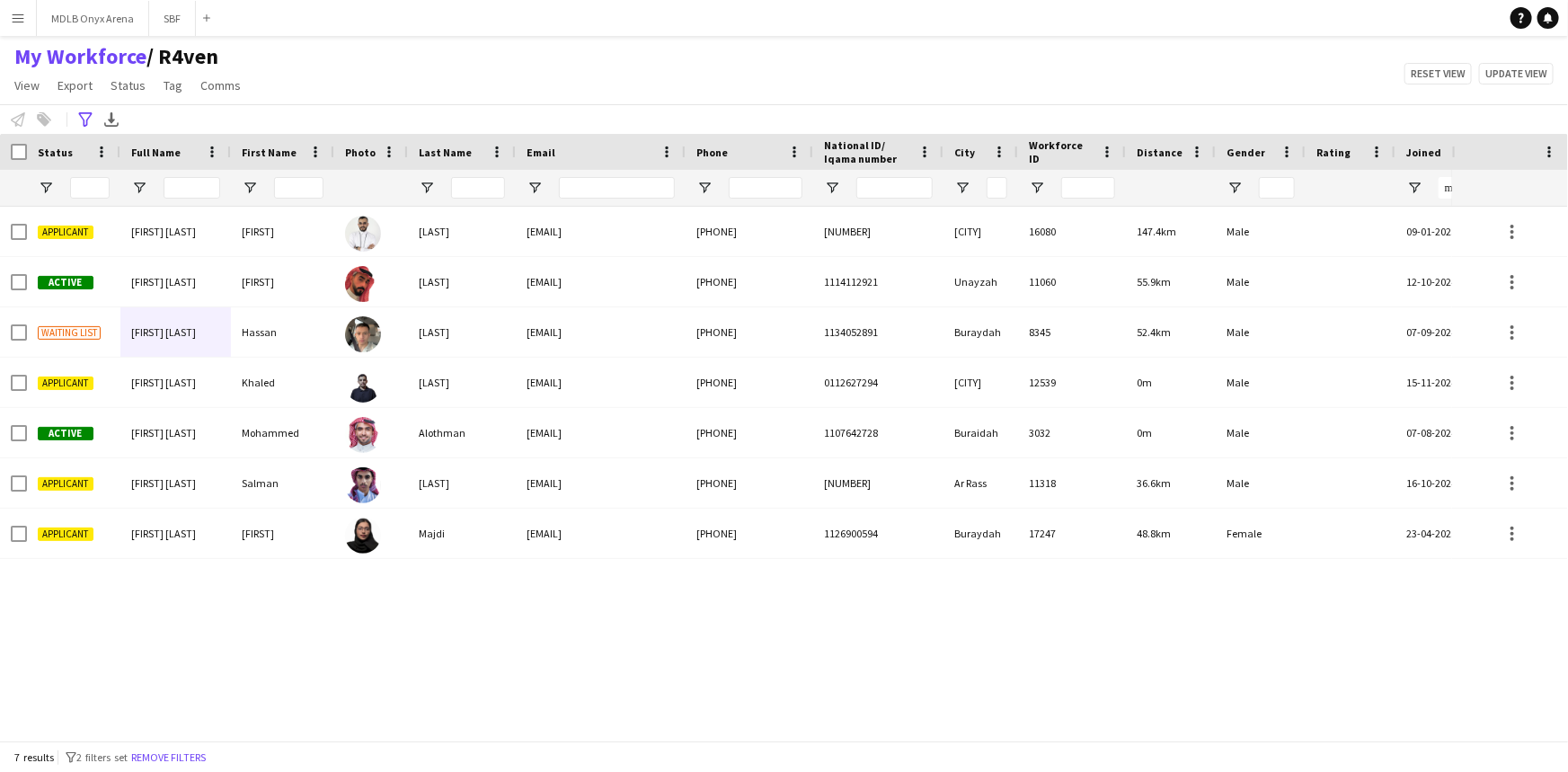 drag, startPoint x: 248, startPoint y: 53, endPoint x: 202, endPoint y: 55, distance: 46.0435 